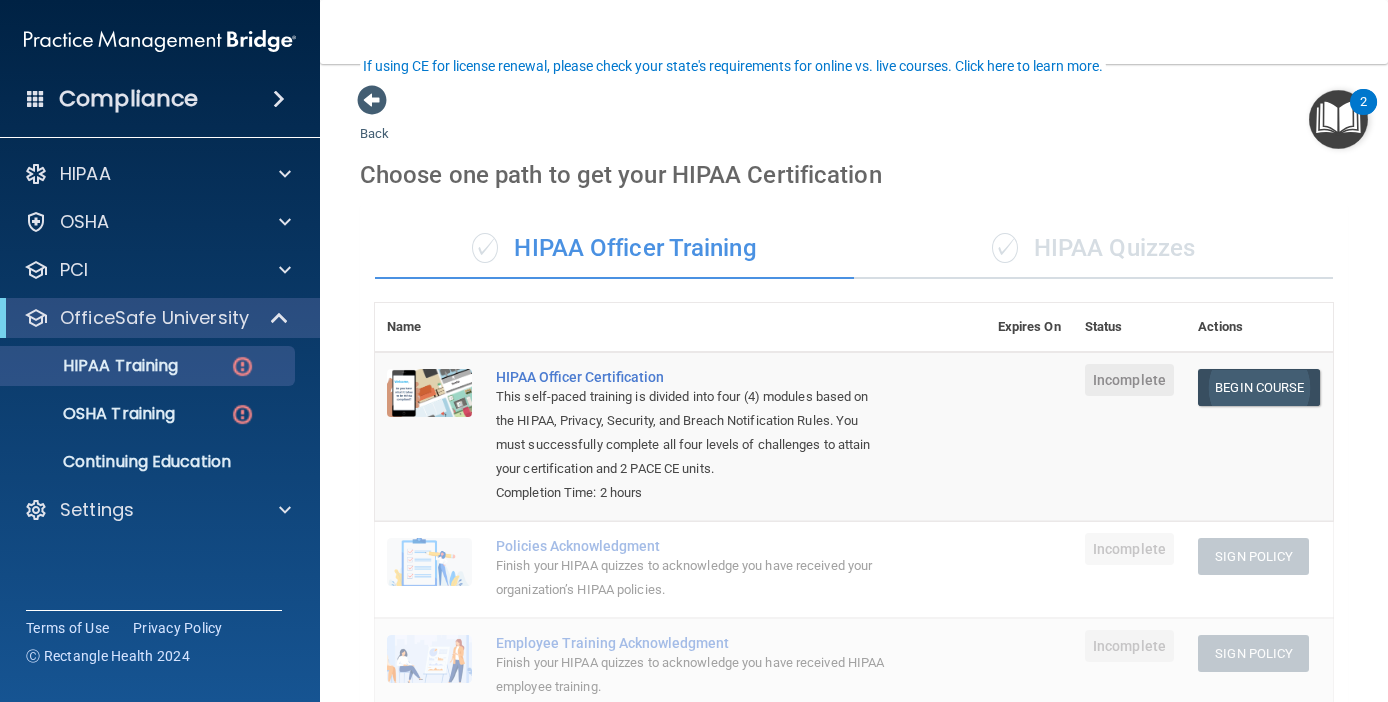 scroll, scrollTop: 0, scrollLeft: 0, axis: both 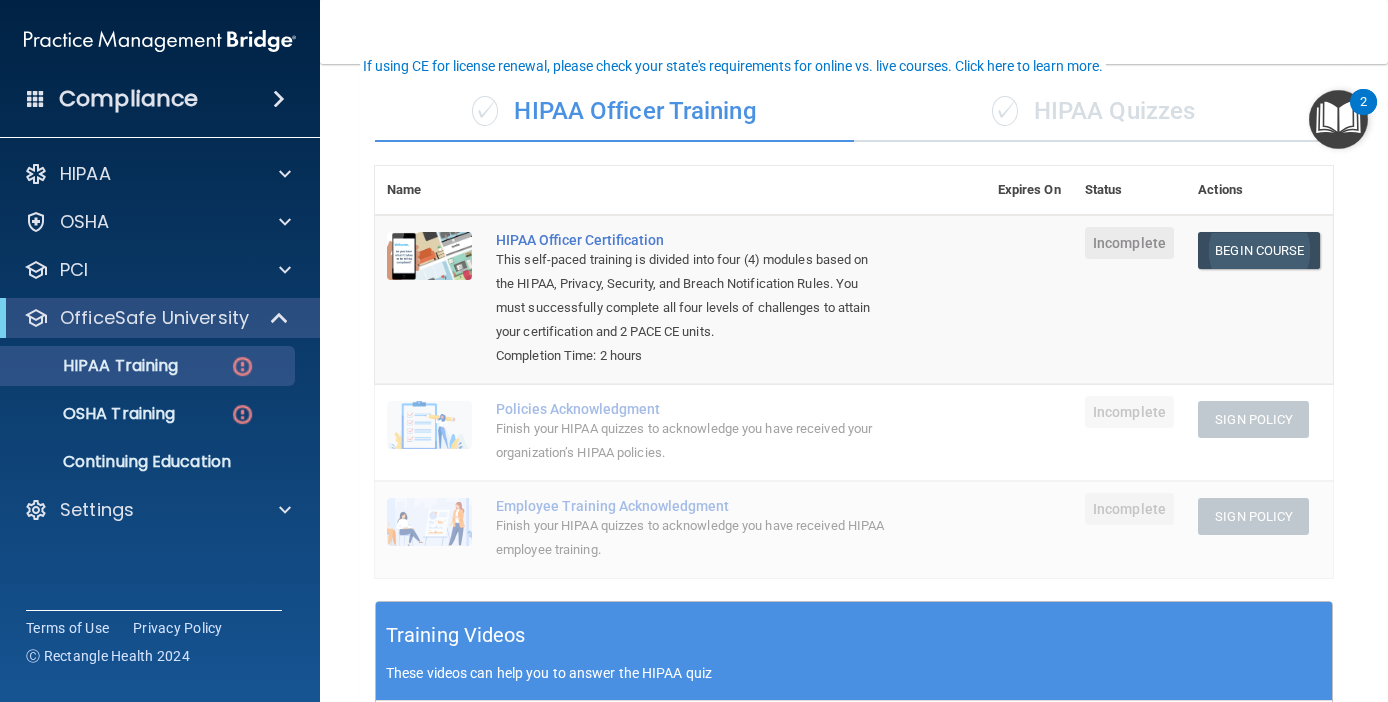click on "Begin Course" at bounding box center [1259, 250] 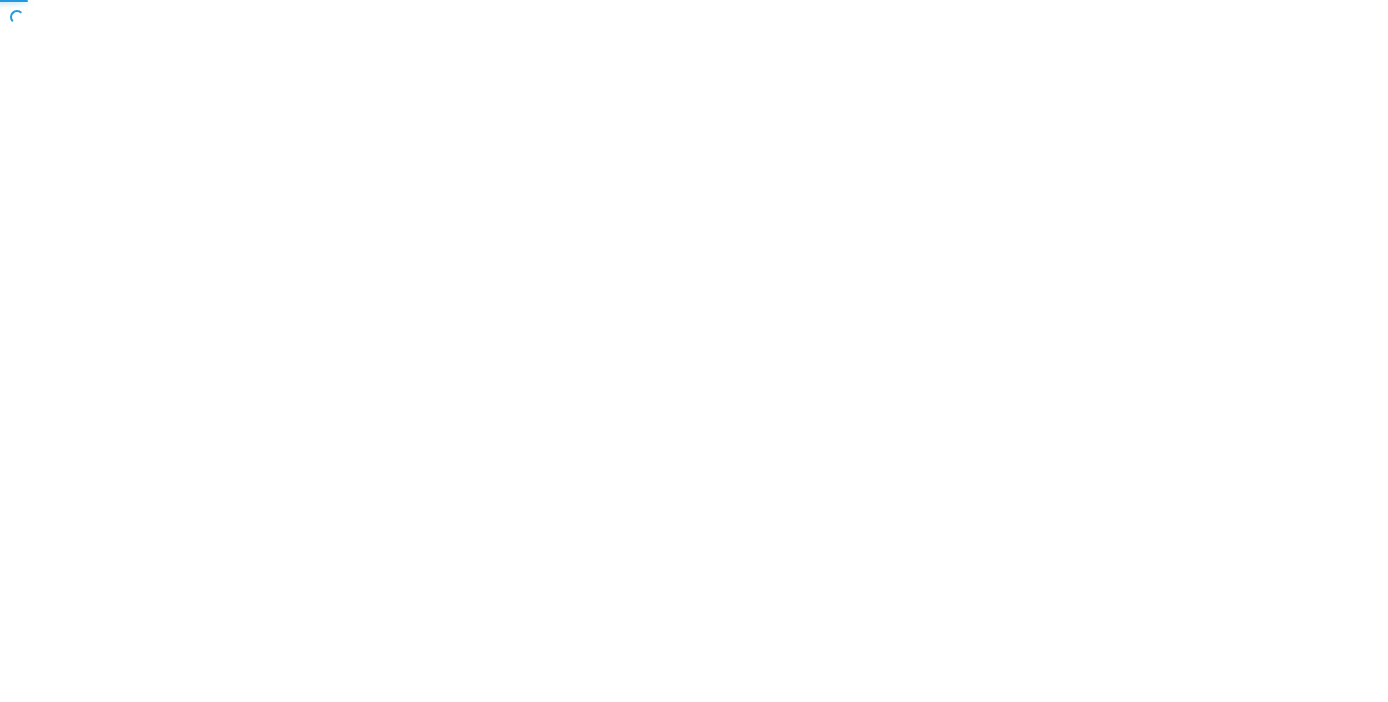 scroll, scrollTop: 0, scrollLeft: 0, axis: both 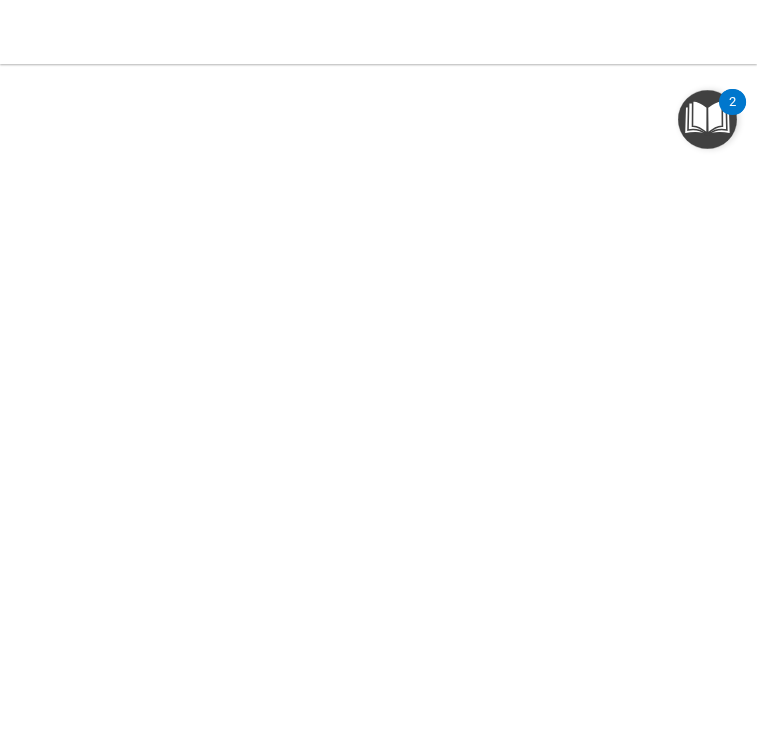 click at bounding box center [695, 668] 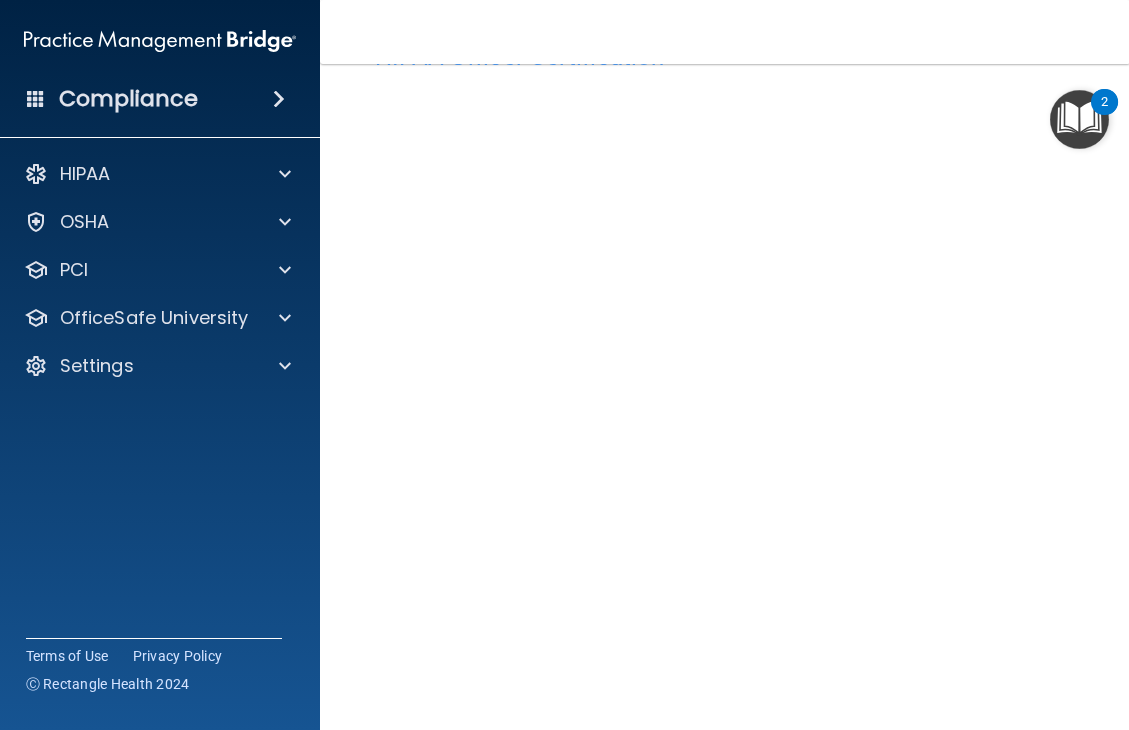 scroll, scrollTop: 70, scrollLeft: 0, axis: vertical 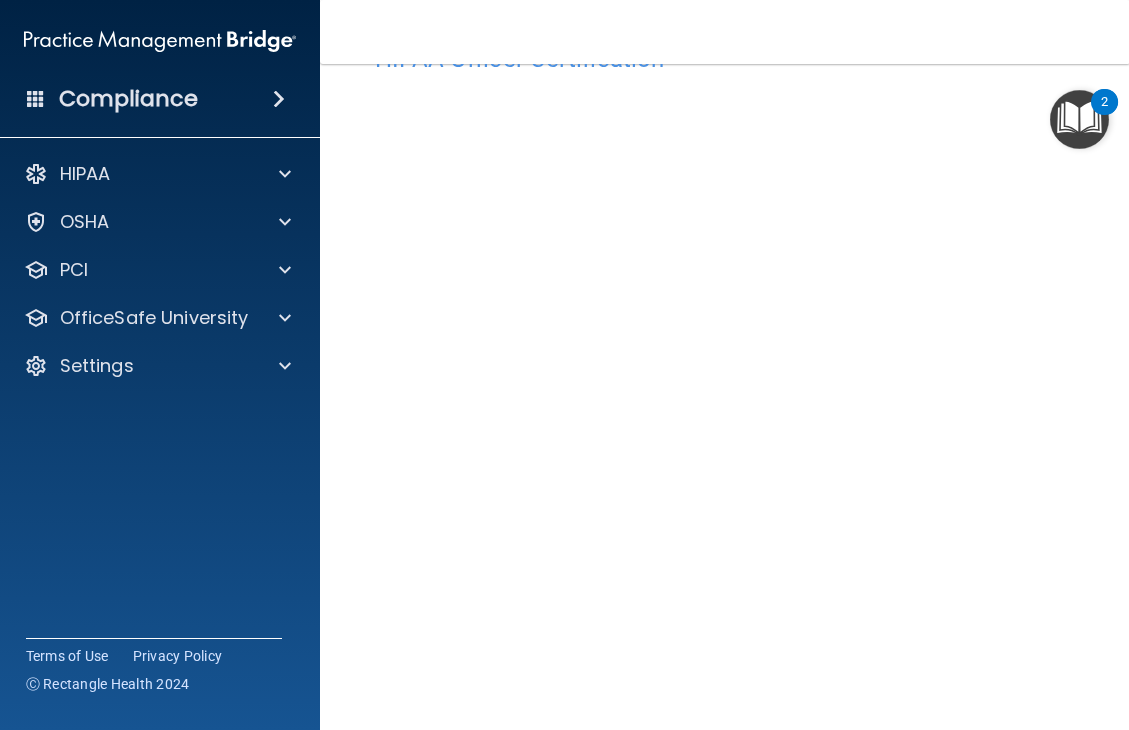 click on "HIPAA Officer Certification         This course doesn’t expire until . Are you sure you want to take this course now?   Take the course anyway!            Copyright © All rights reserved  2025 @ Rectangle Health |  Privacy Policy  |  Terms of Use" at bounding box center [725, 397] 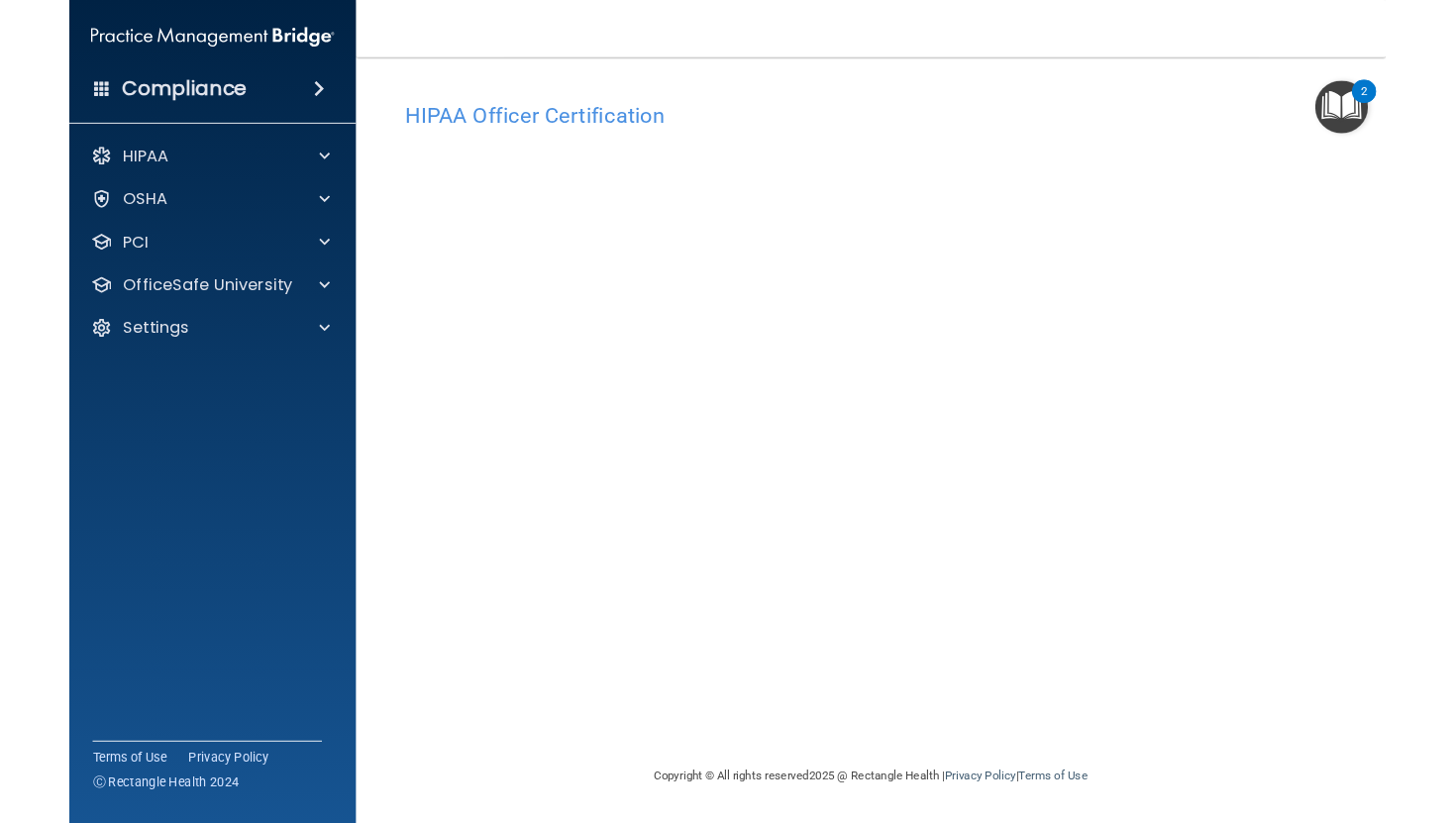 scroll, scrollTop: 0, scrollLeft: 0, axis: both 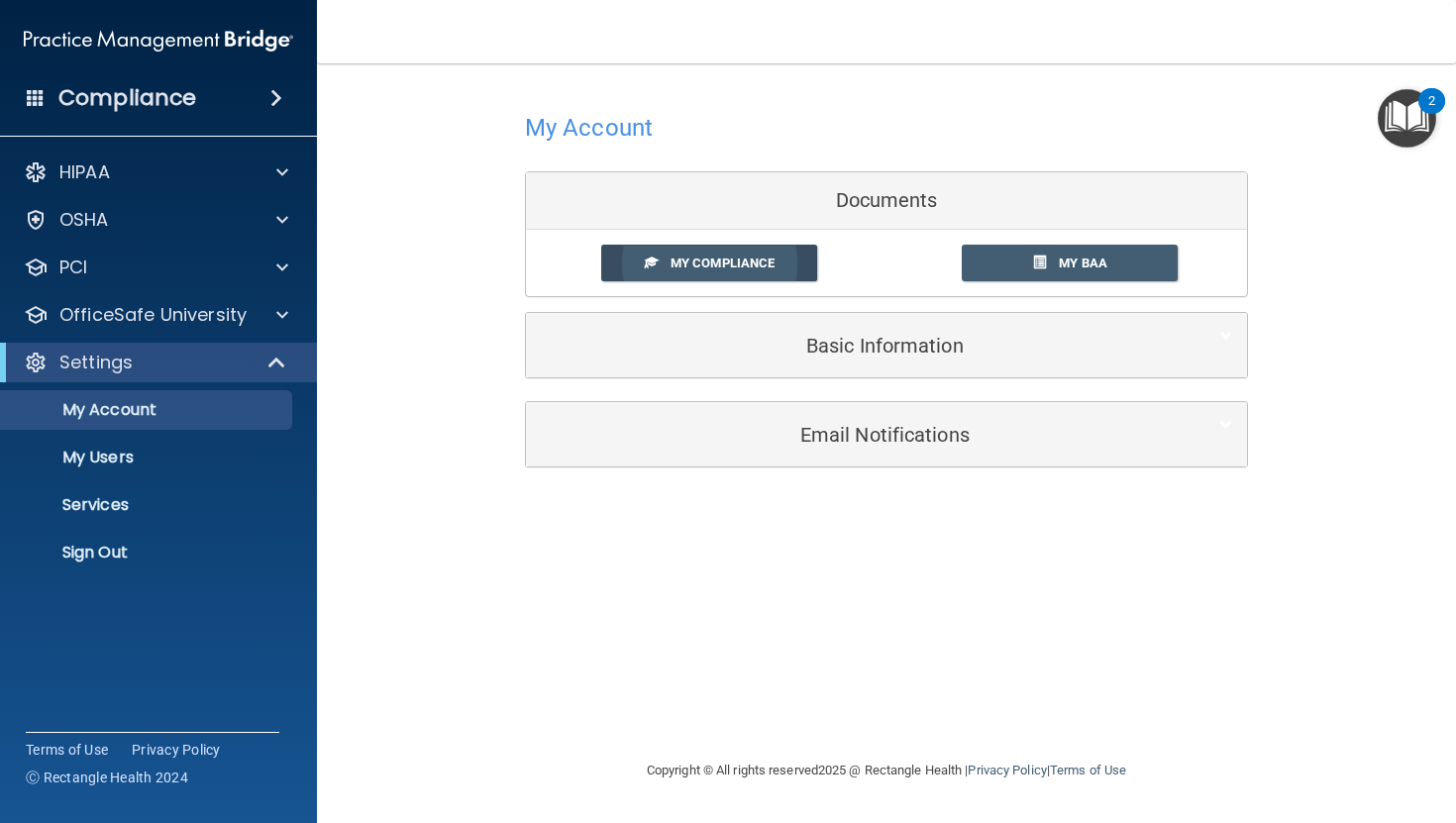 click on "My Compliance" at bounding box center [722, 262] 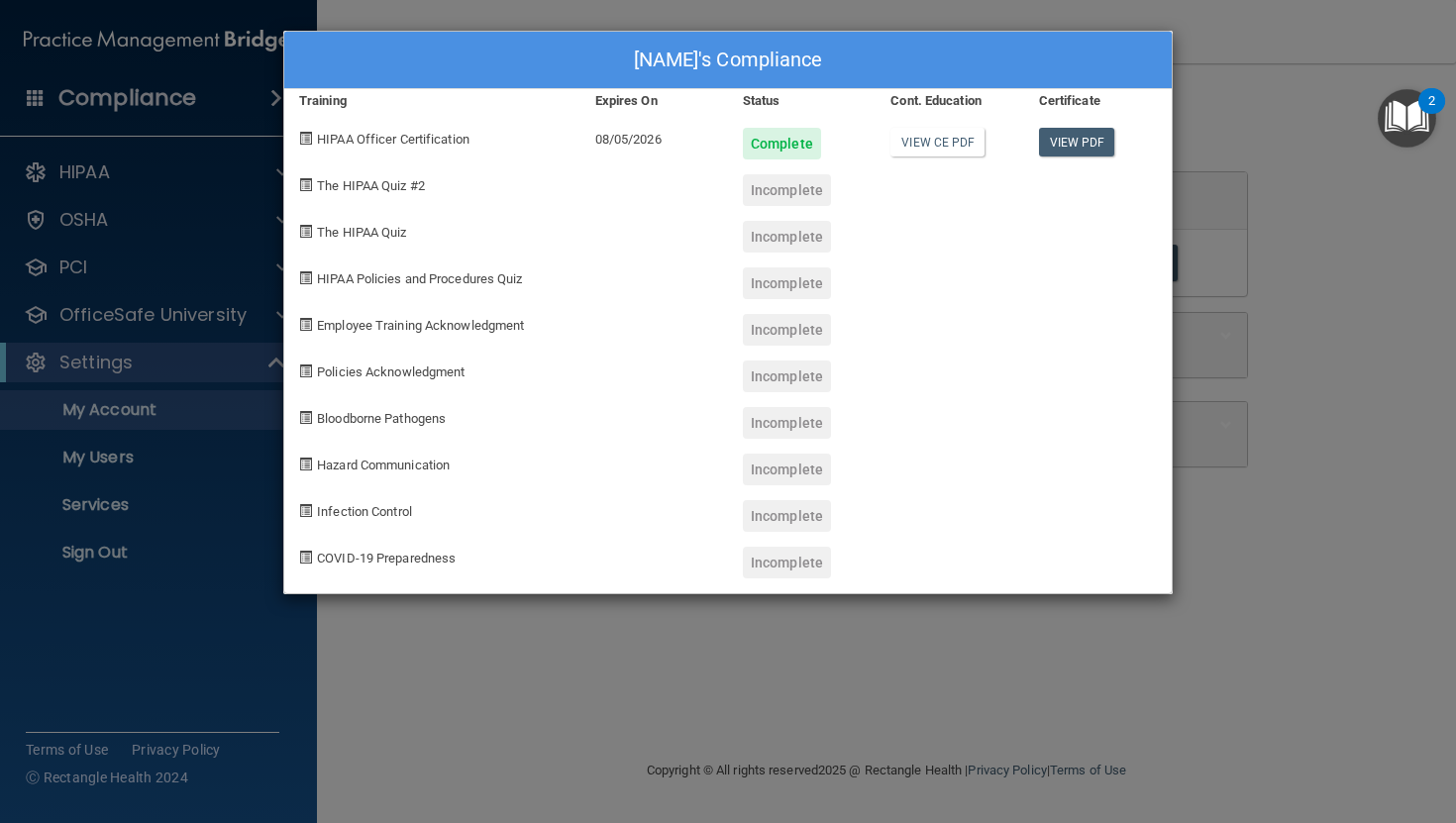 click on "Callae Moody's Compliance      Training   Expires On   Status   Cont. Education   Certificate         HIPAA Officer Certification      08/05/2026       Complete        View CE PDF       View PDF         The HIPAA Quiz #2             Incomplete                      The HIPAA Quiz             Incomplete                      HIPAA Policies and Procedures Quiz             Incomplete                      Employee Training Acknowledgment             Incomplete                      Policies Acknowledgment             Incomplete                      Bloodborne Pathogens             Incomplete                      Hazard Communication             Incomplete                      Infection Control             Incomplete                      COVID-19 Preparedness             Incomplete" at bounding box center [728, 411] 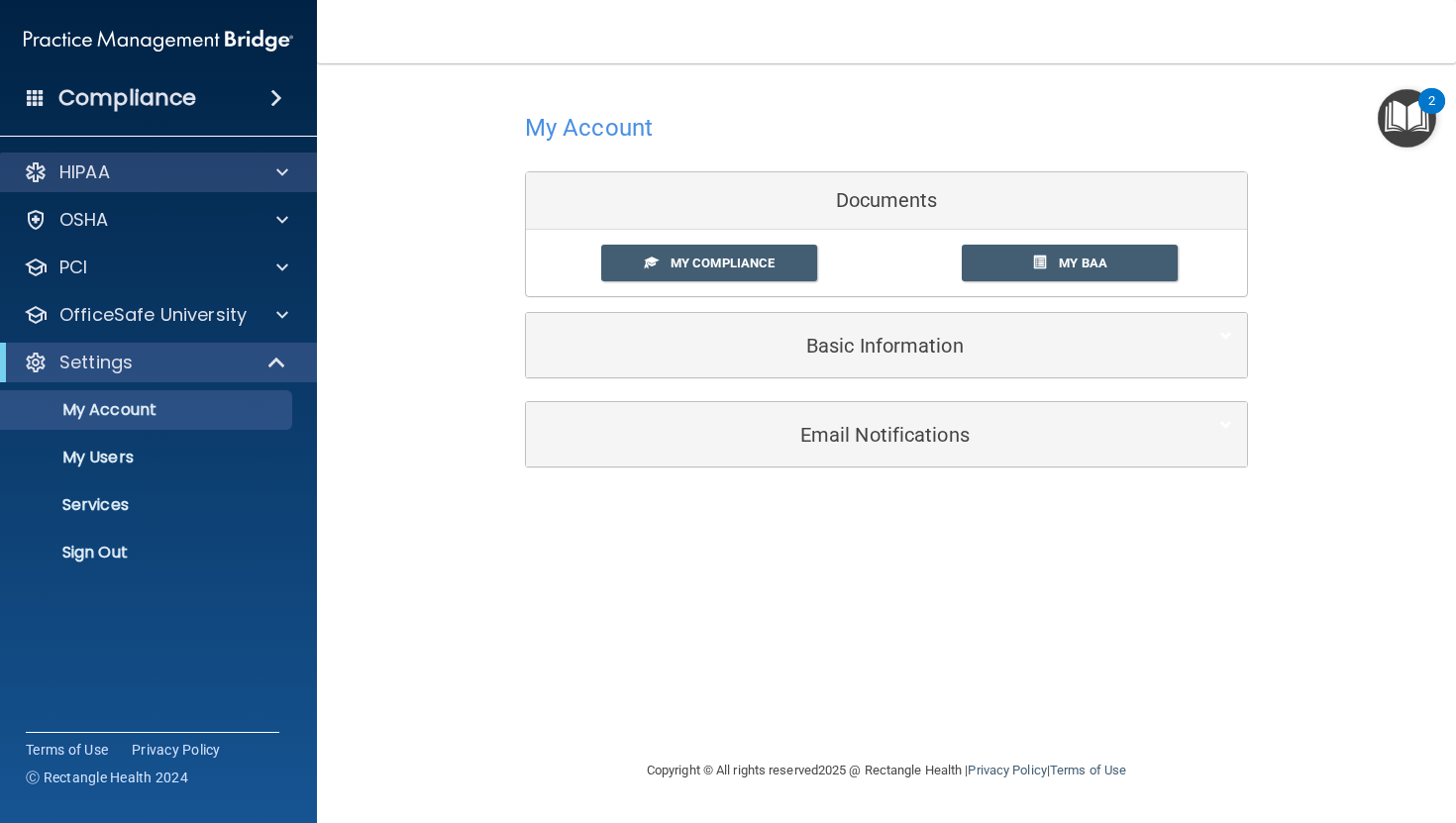 click on "HIPAA" at bounding box center (158, 172) 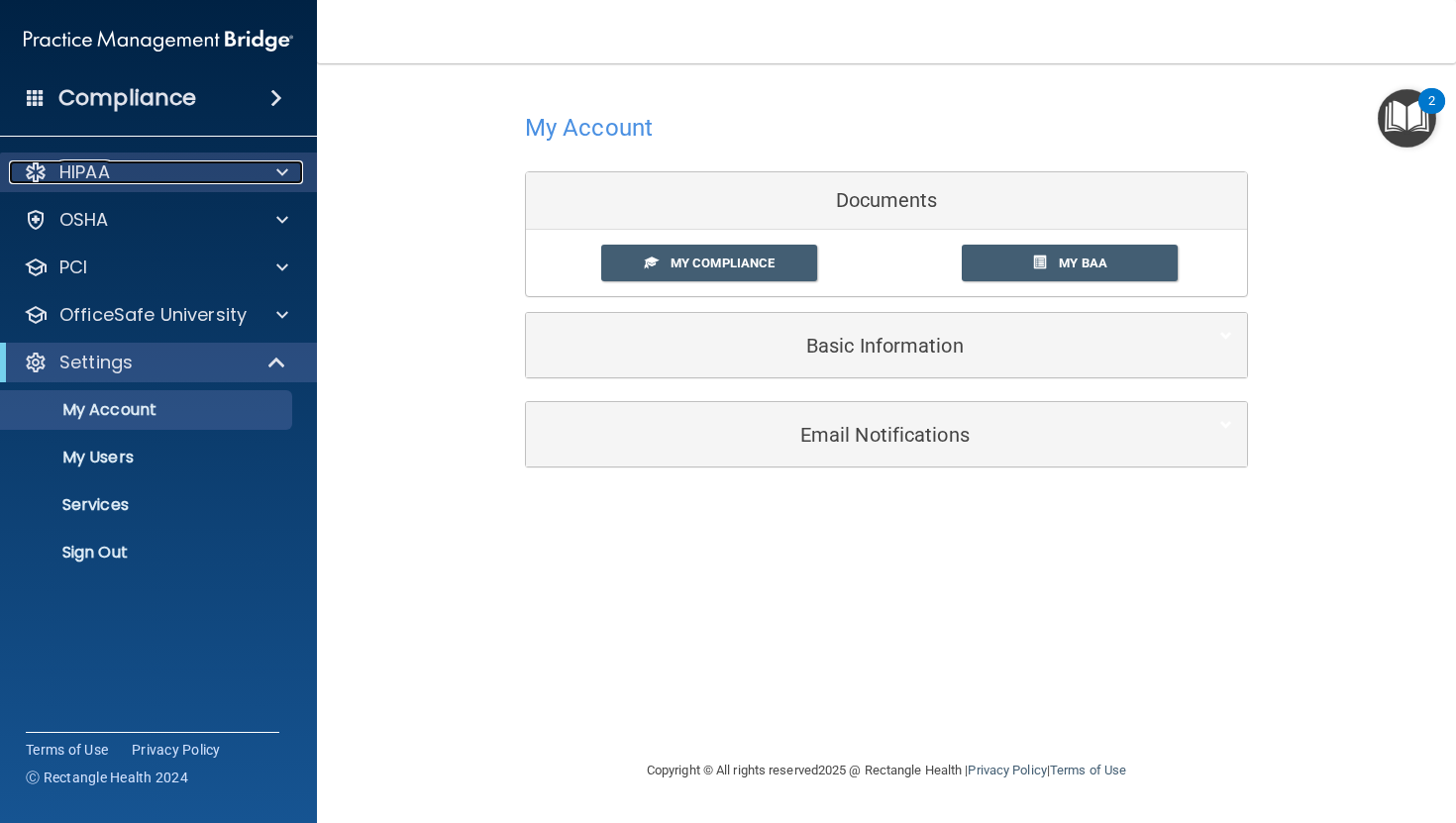 click at bounding box center [279, 172] 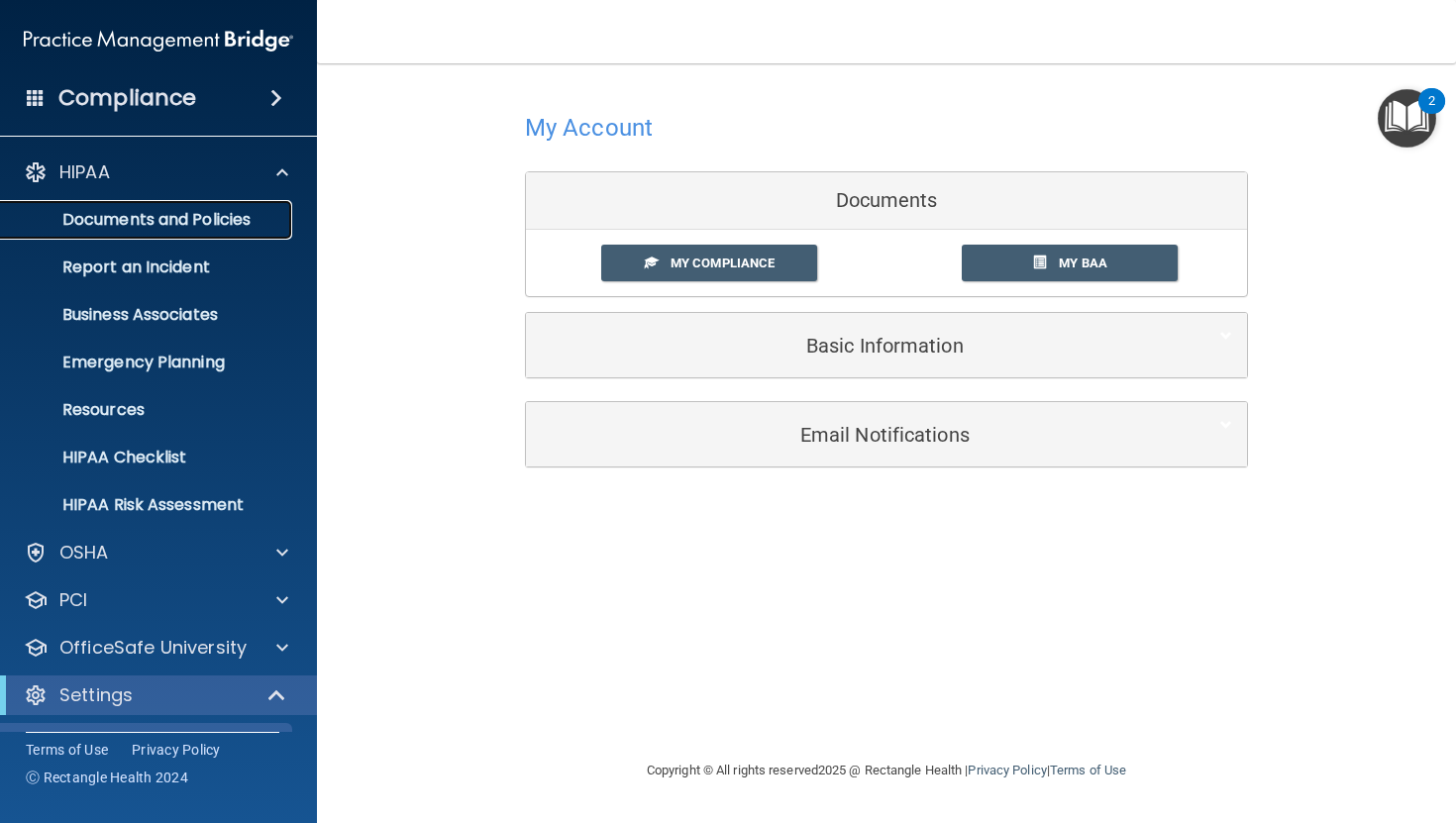 click on "Documents and Policies" at bounding box center [148, 220] 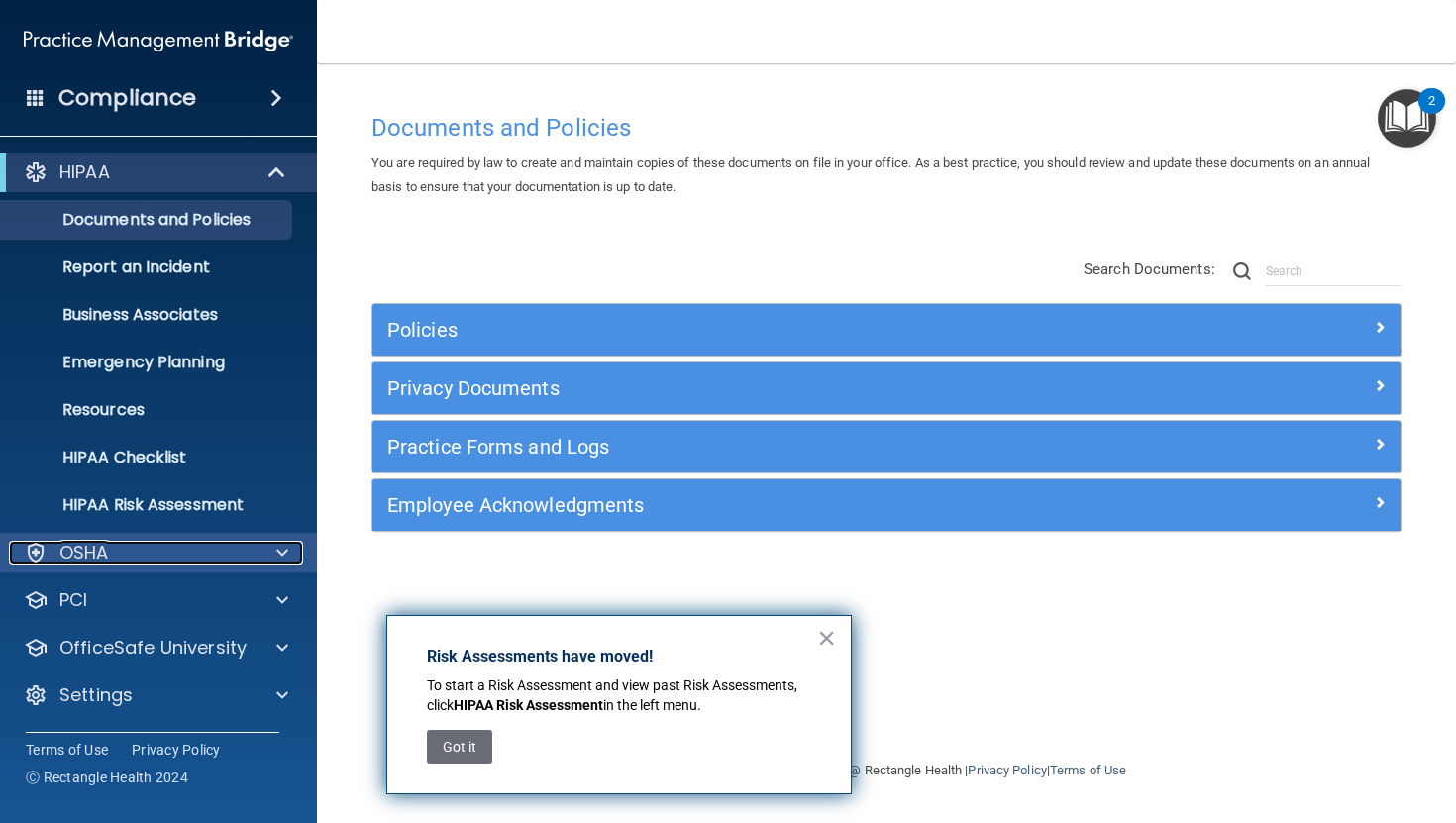 click at bounding box center [282, 553] 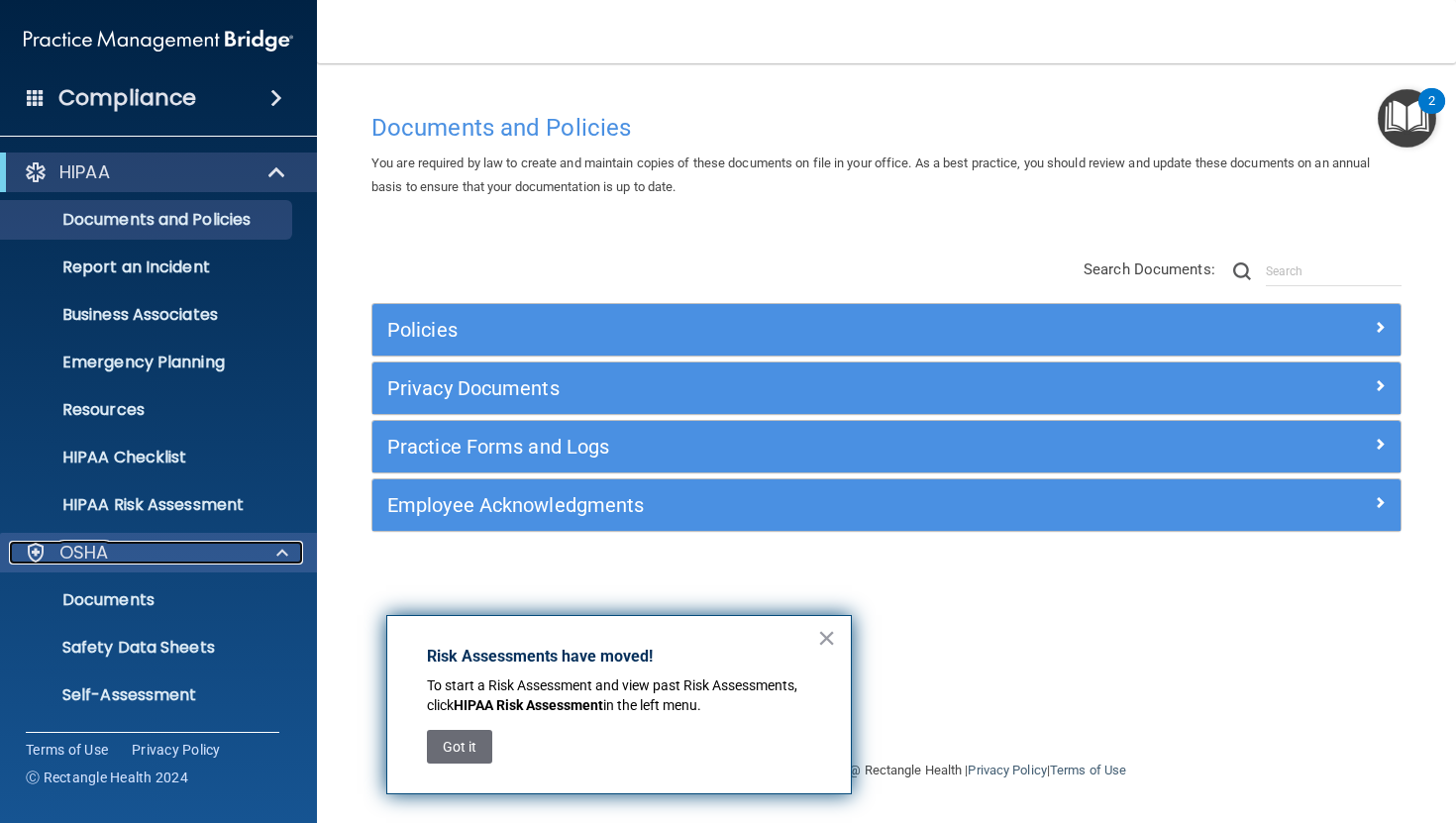 click at bounding box center [282, 553] 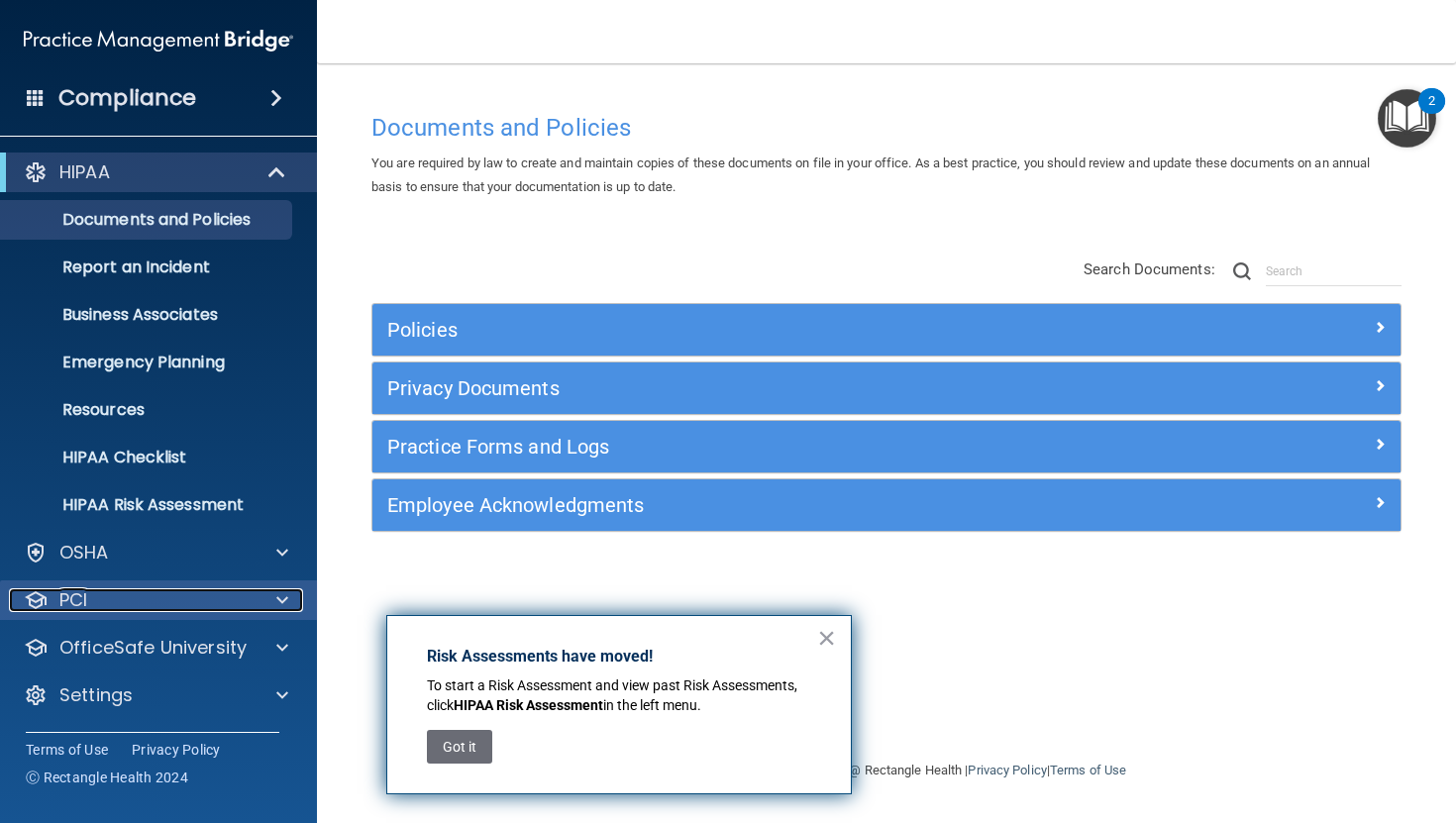 click at bounding box center (282, 600) 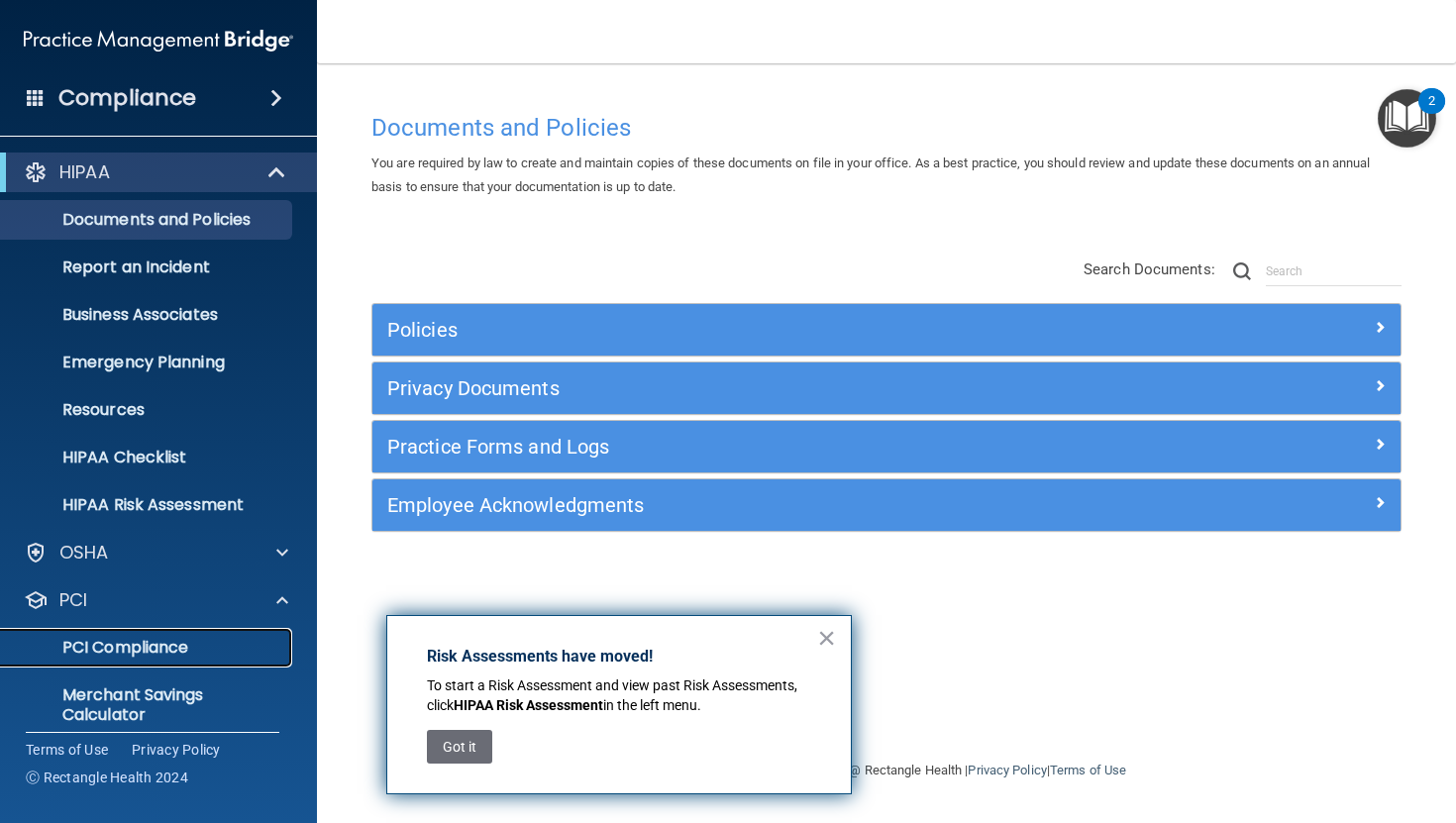 click on "PCI Compliance" at bounding box center (148, 648) 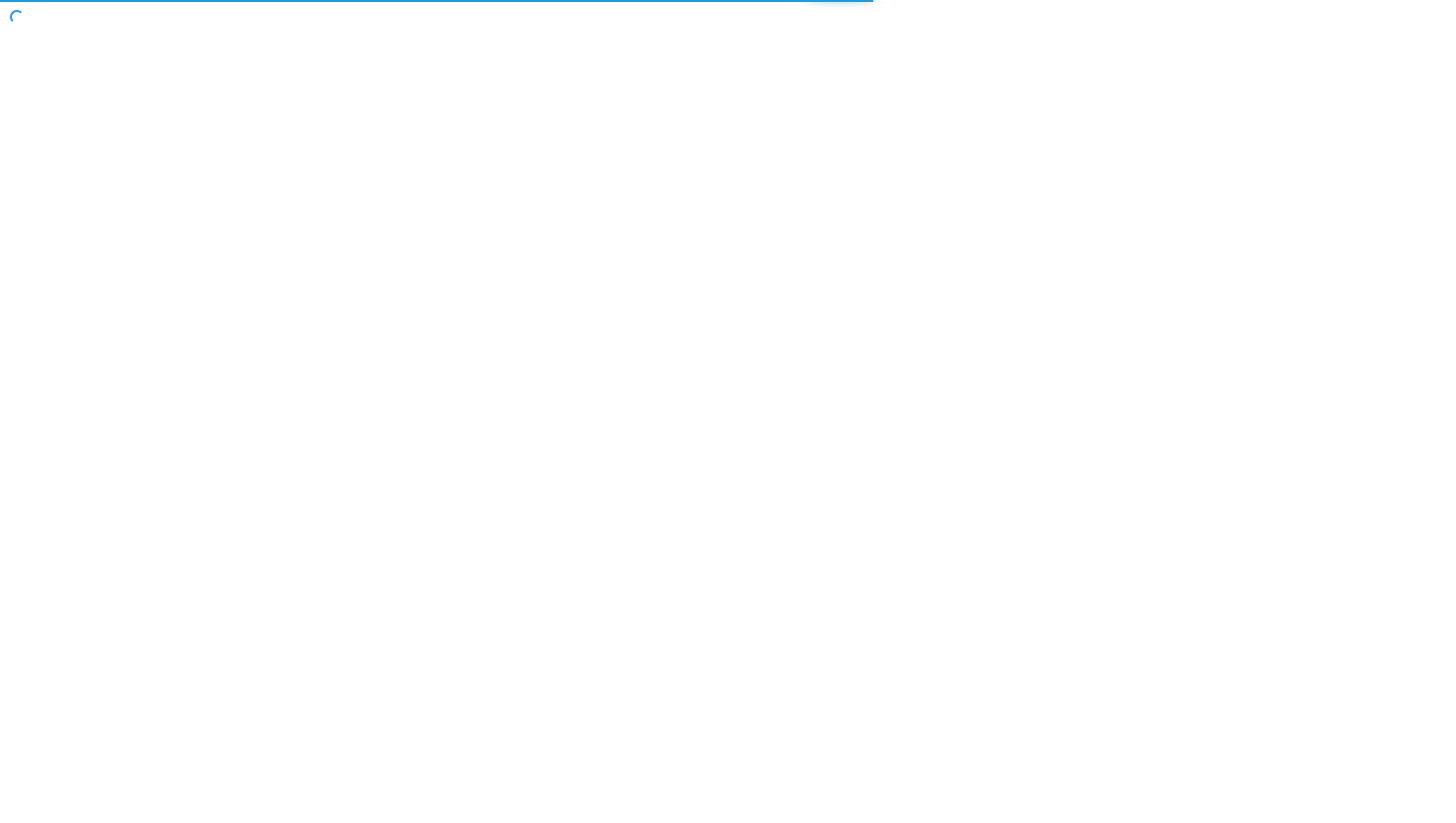scroll, scrollTop: 0, scrollLeft: 0, axis: both 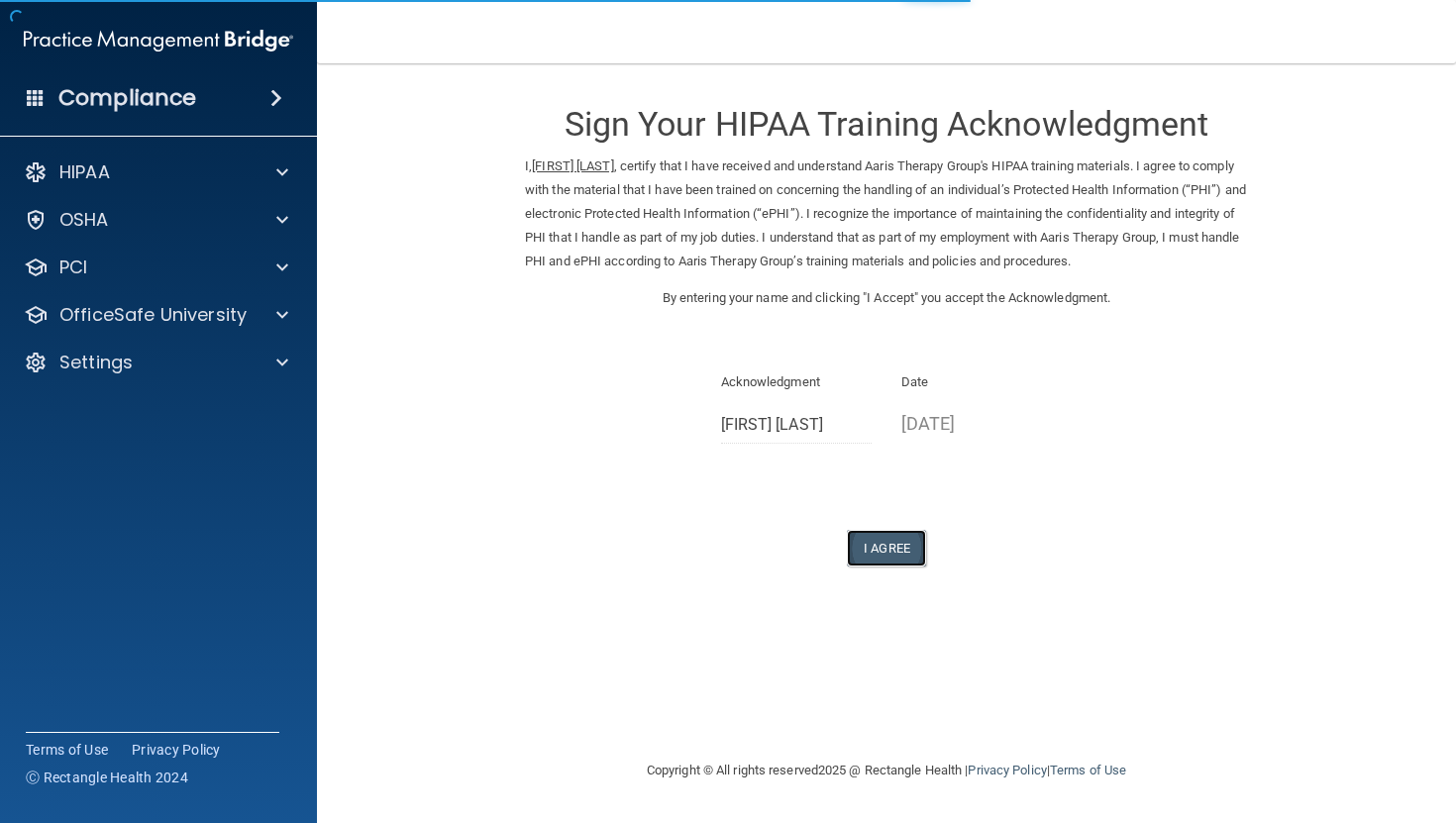 click on "I Agree" at bounding box center [886, 548] 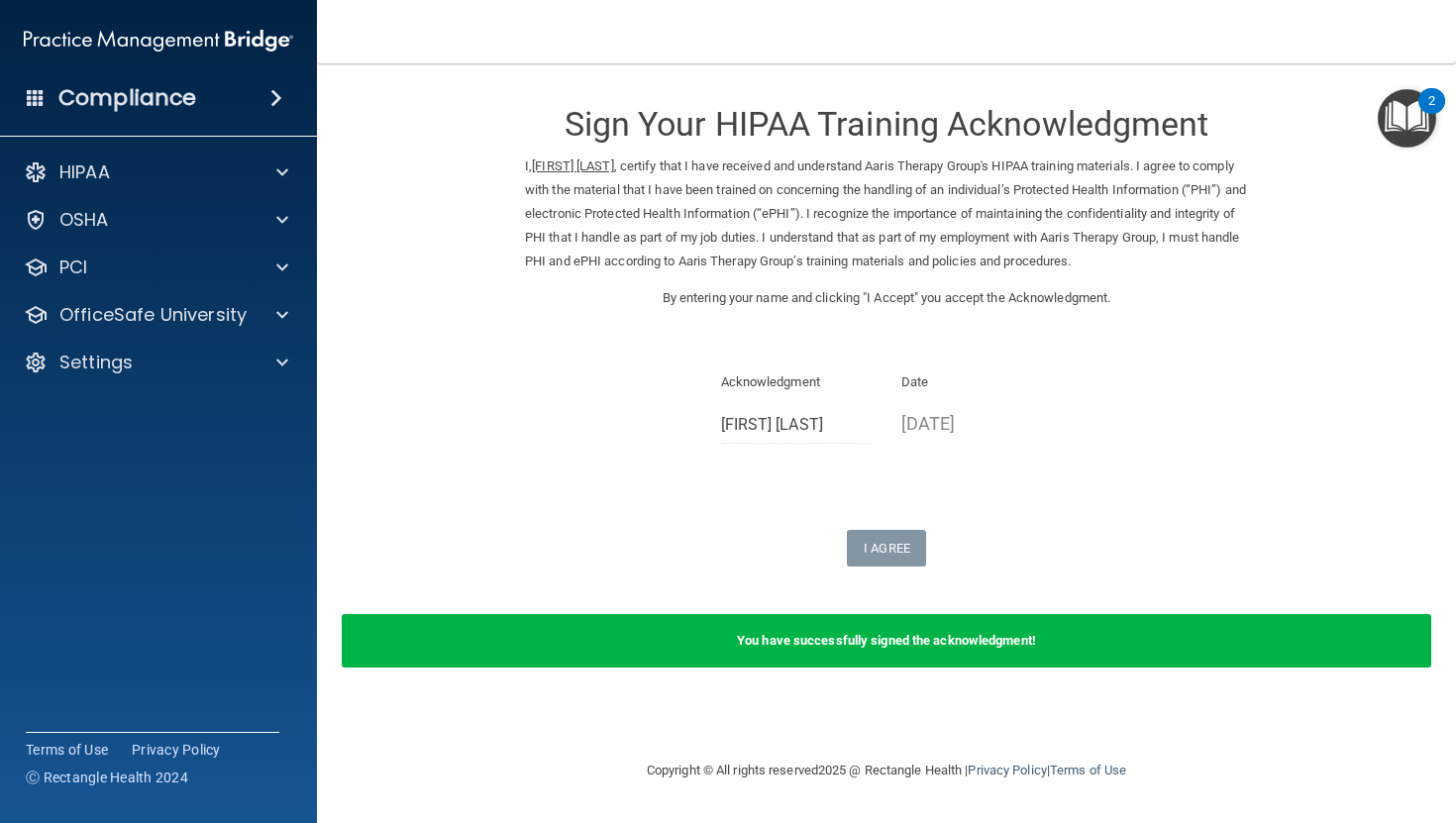 click on "HIPAA
Documents and Policies                 Report an Incident               Business Associates               Emergency Planning               Resources               HIPAA Checklist               HIPAA Risk Assessment
OSHA
Documents               Safety Data Sheets               Self-Assessment                Injury and Illness Report                Resources
PCI
PCI Compliance                Merchant Savings Calculator
OfficeSafe University
HIPAA Training                   OSHA Training                   Continuing Education
Settings
My Account               My Users               Services" at bounding box center (158, 271) 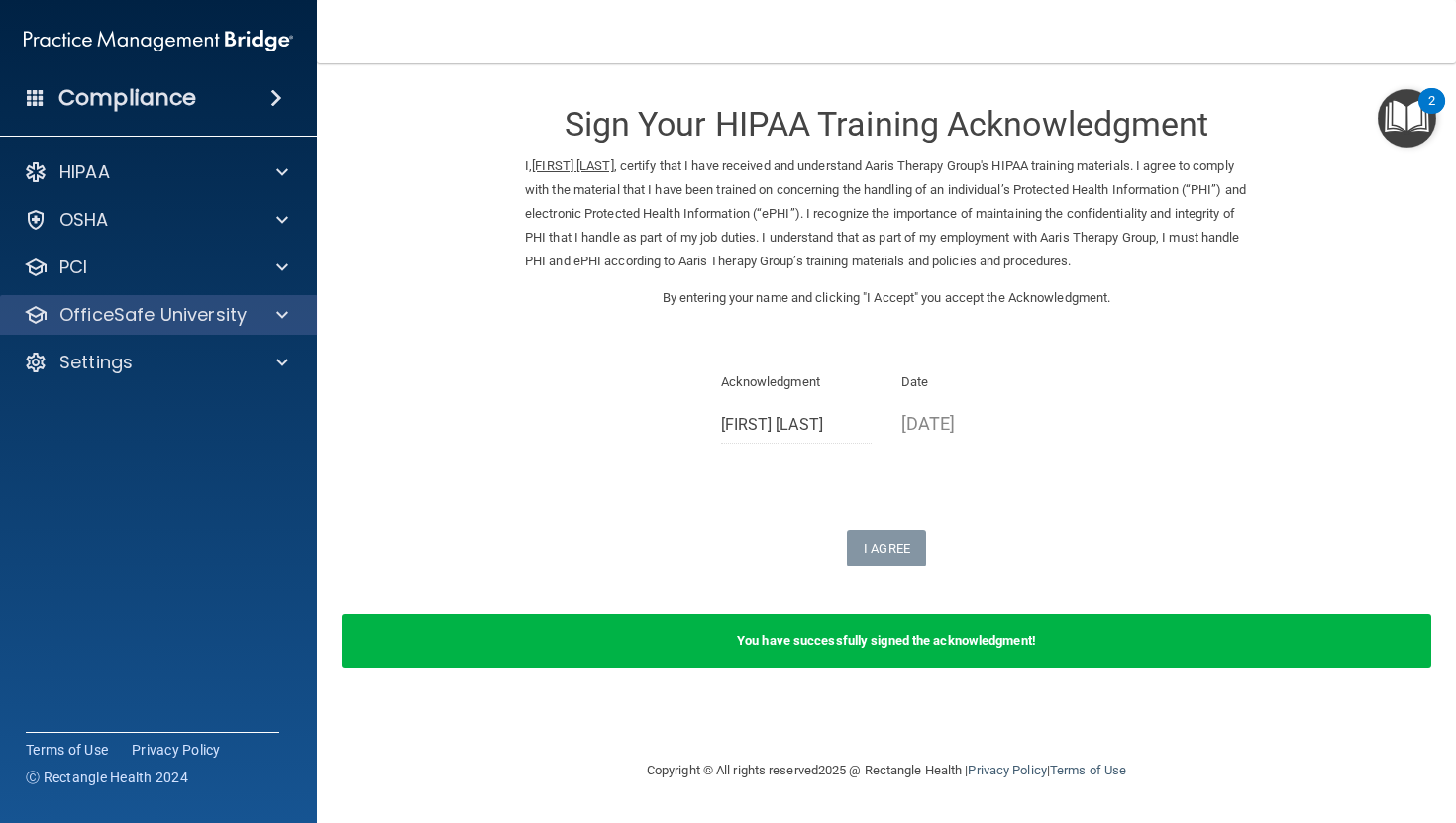 click on "OfficeSafe University" at bounding box center (158, 315) 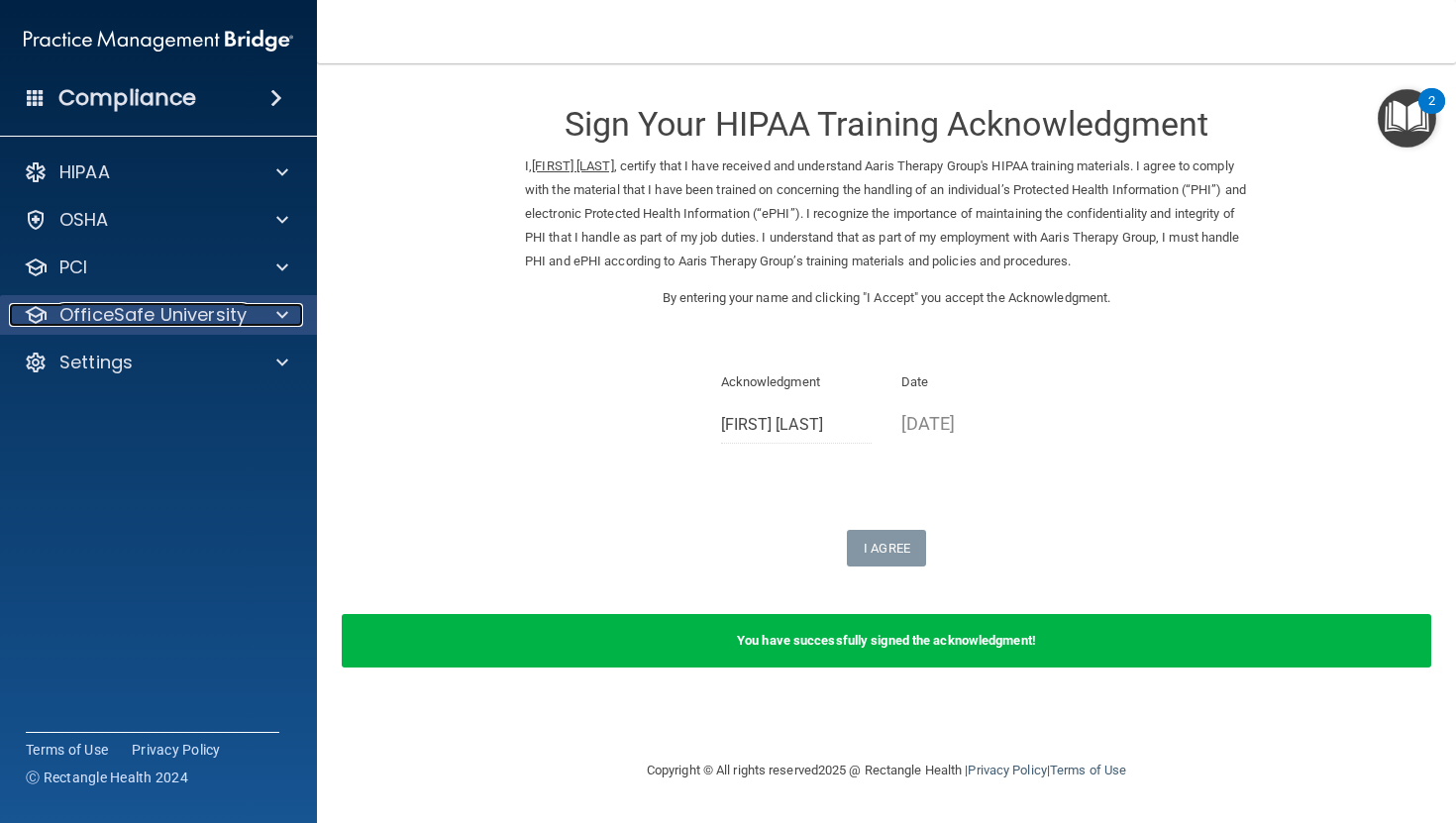 click at bounding box center (282, 315) 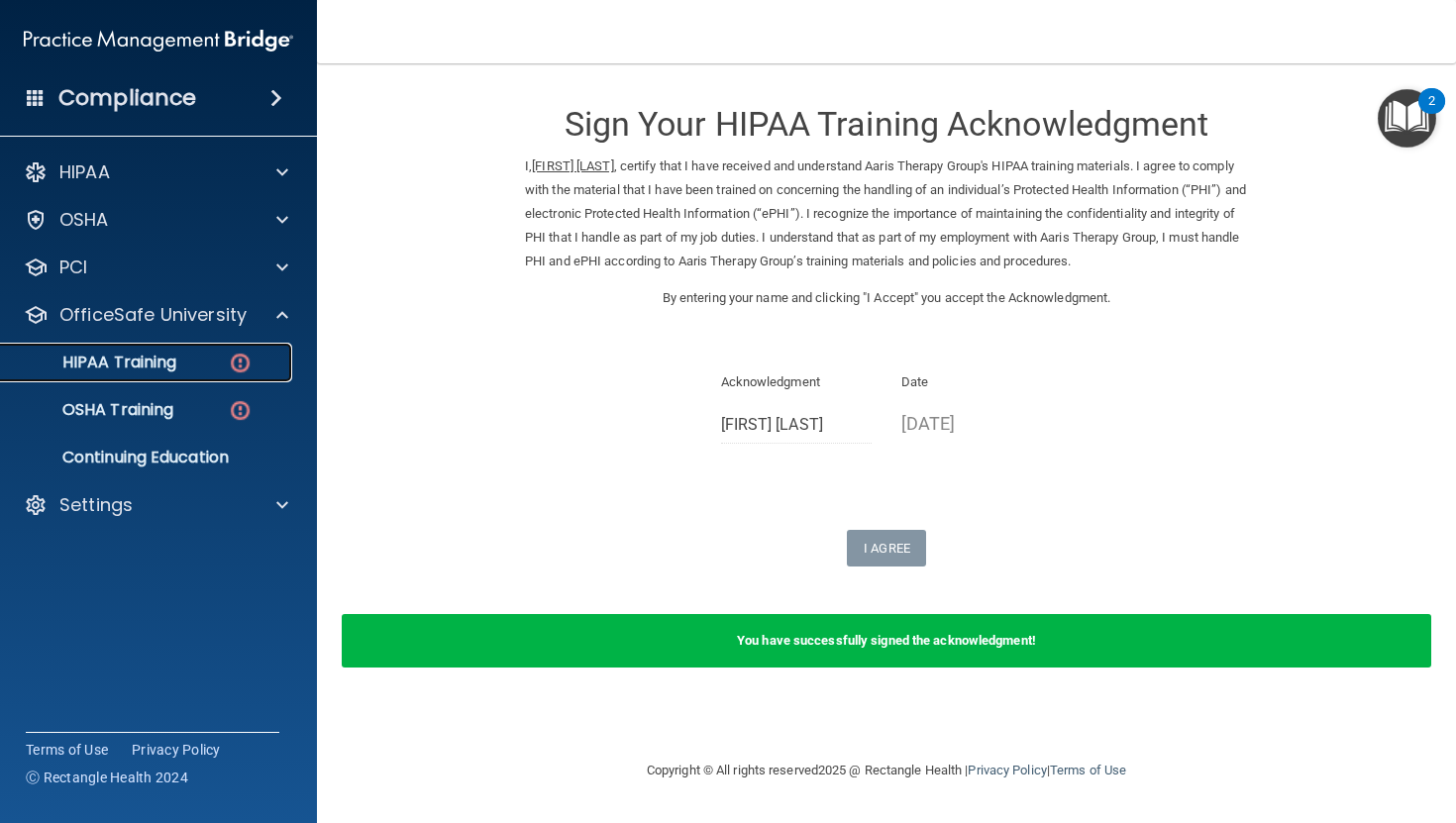 click on "HIPAA Training" at bounding box center [148, 362] 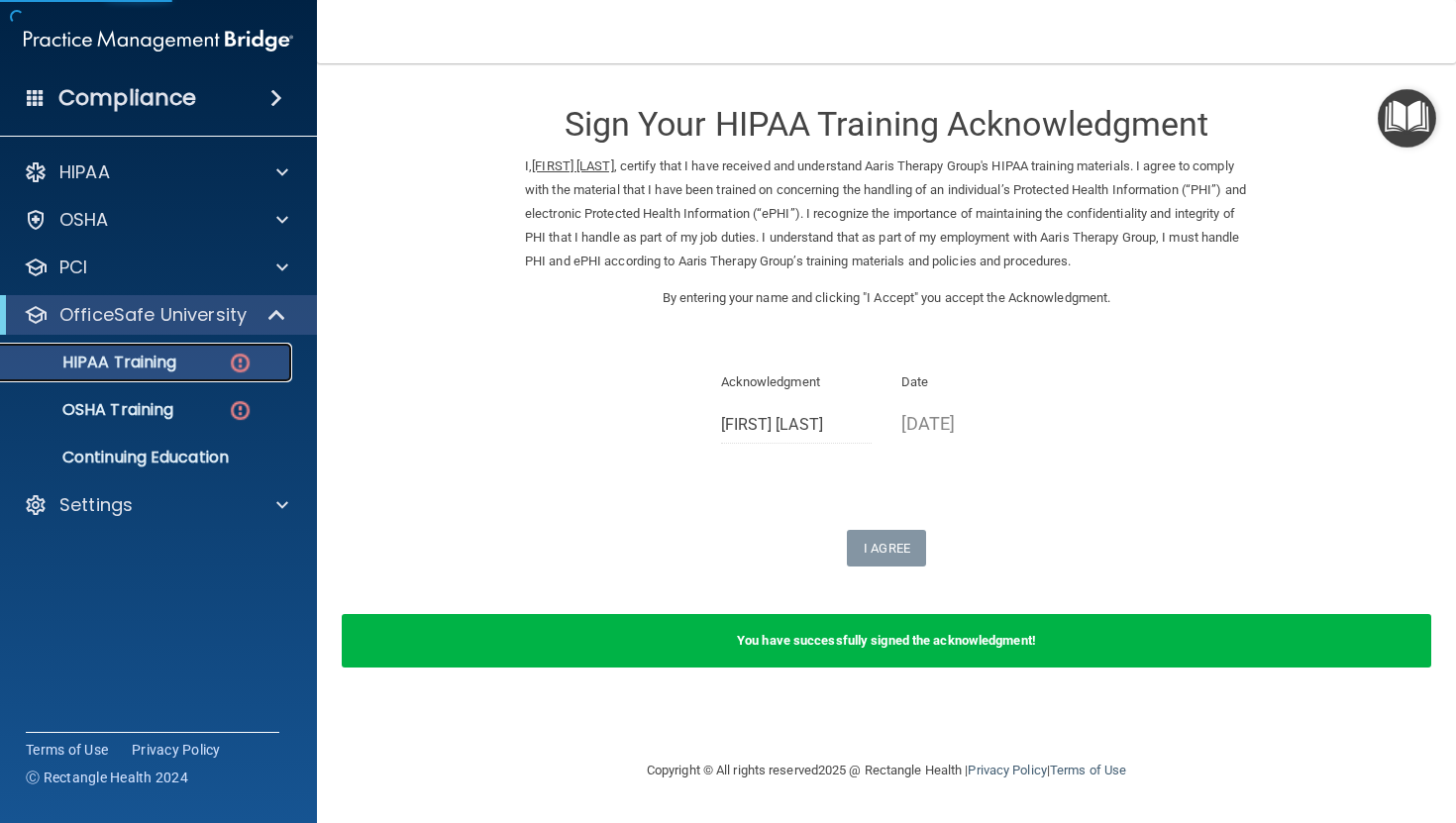 click on "HIPAA Training" at bounding box center [94, 362] 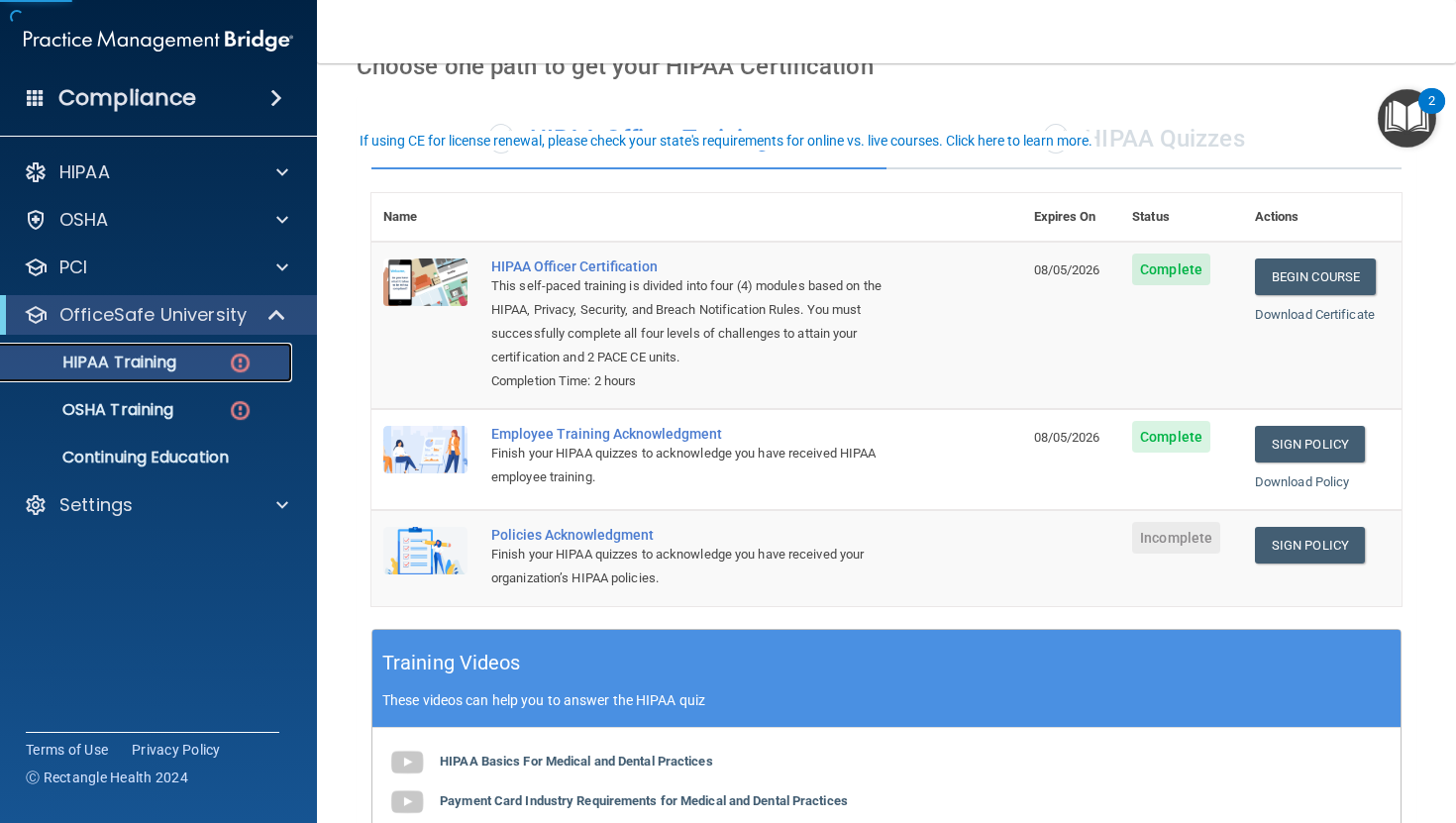 scroll, scrollTop: 120, scrollLeft: 0, axis: vertical 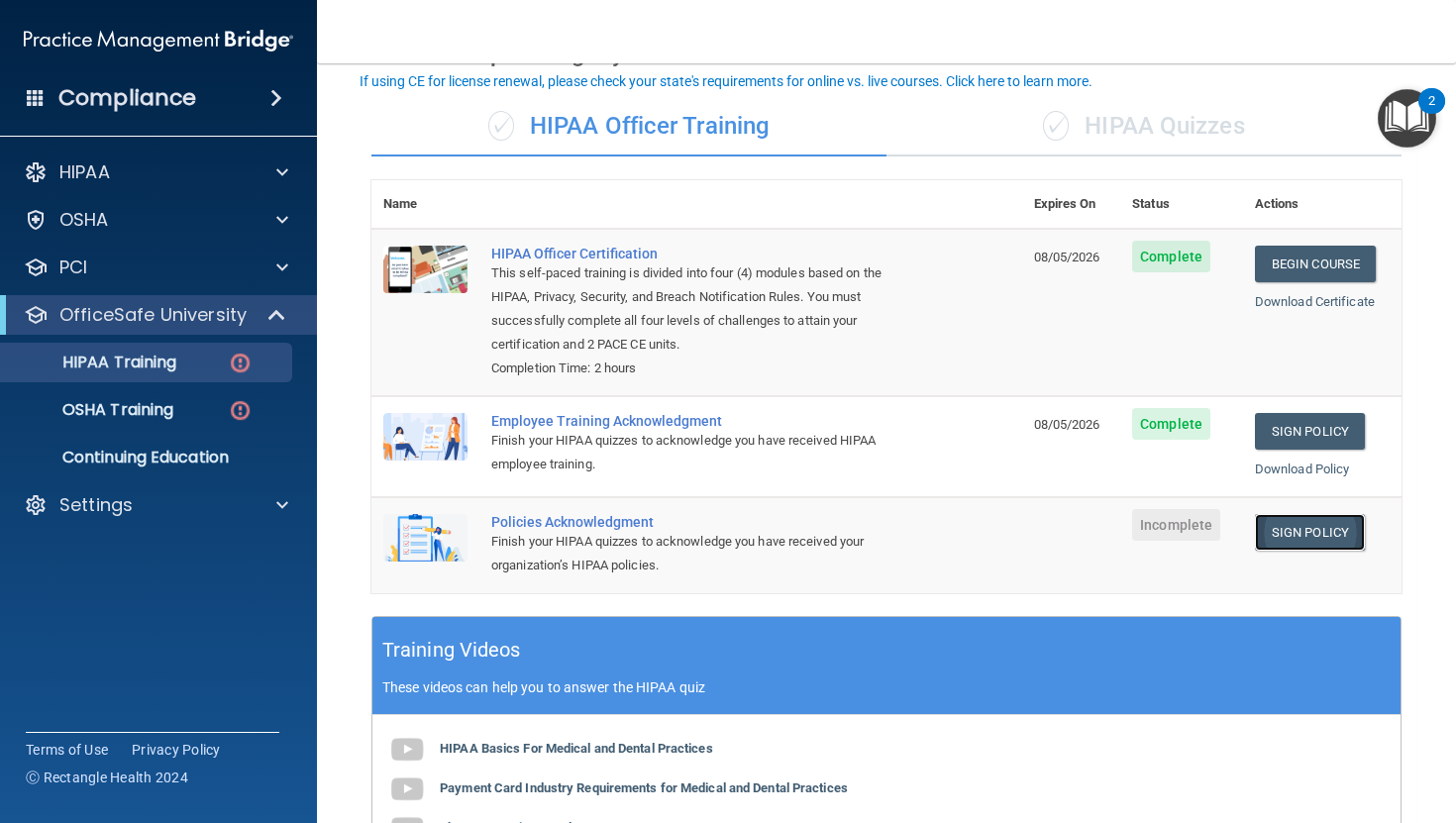 click on "Sign Policy" at bounding box center (1309, 532) 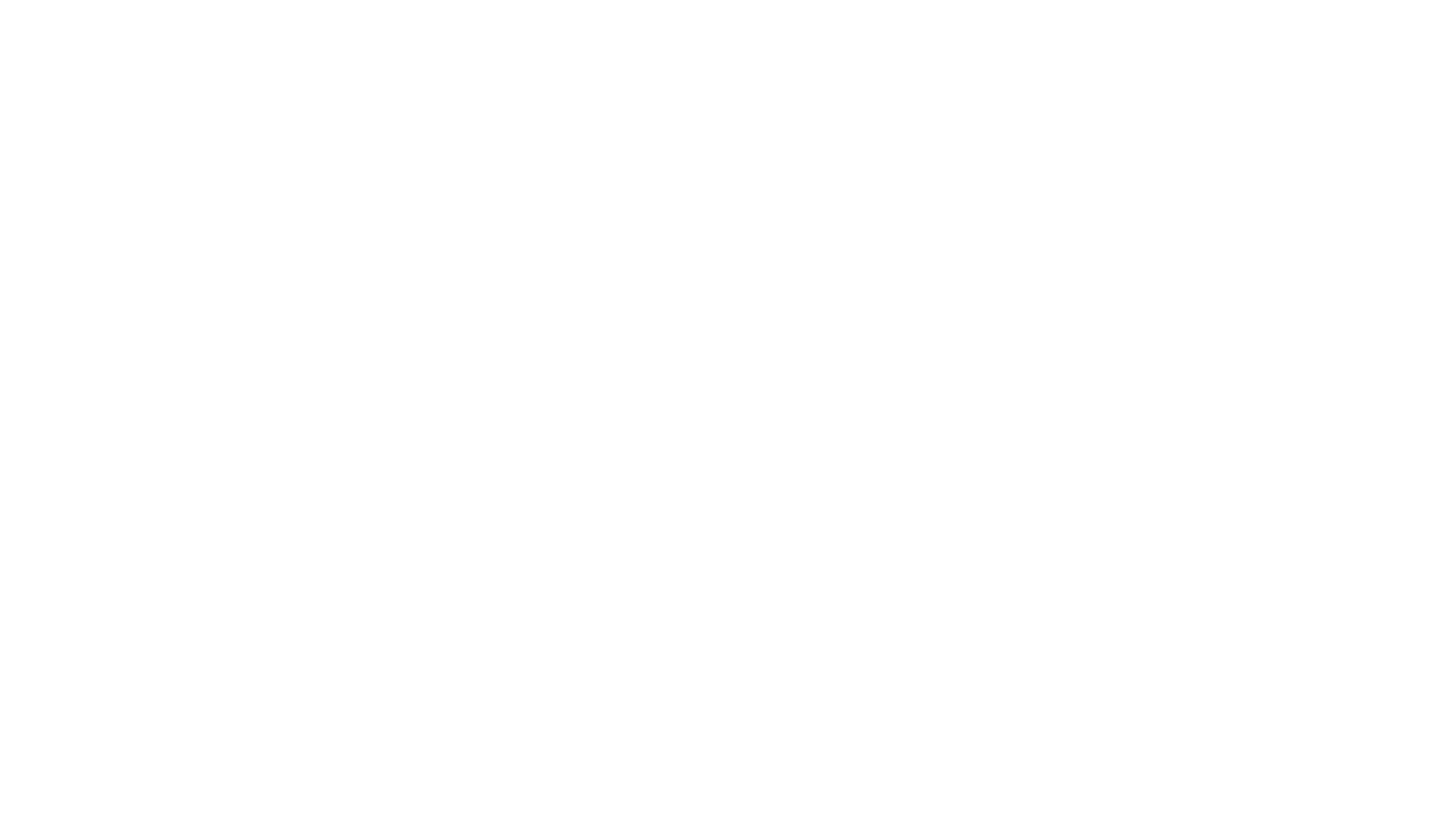 scroll, scrollTop: 0, scrollLeft: 0, axis: both 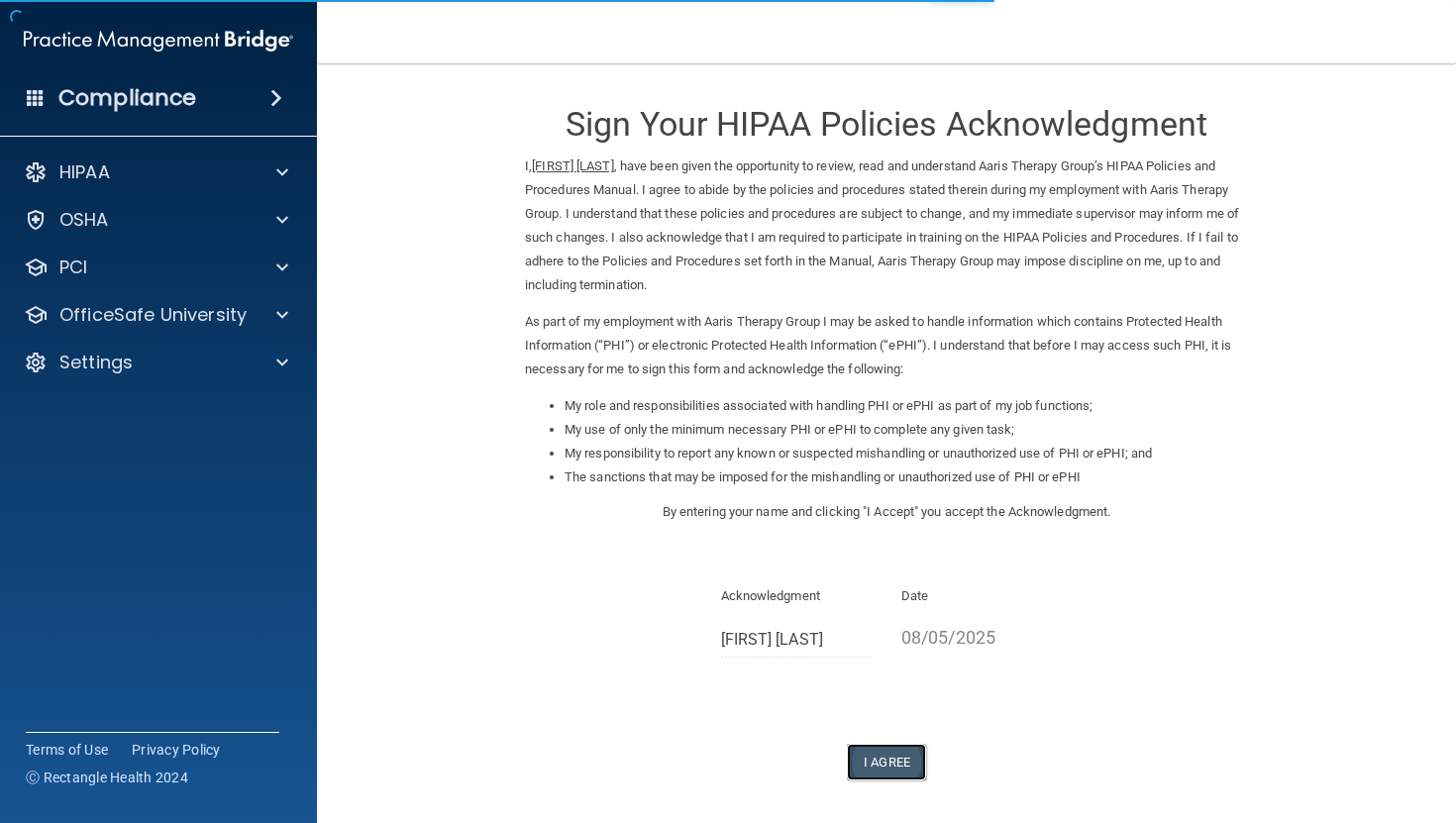 click on "I Agree" at bounding box center (886, 762) 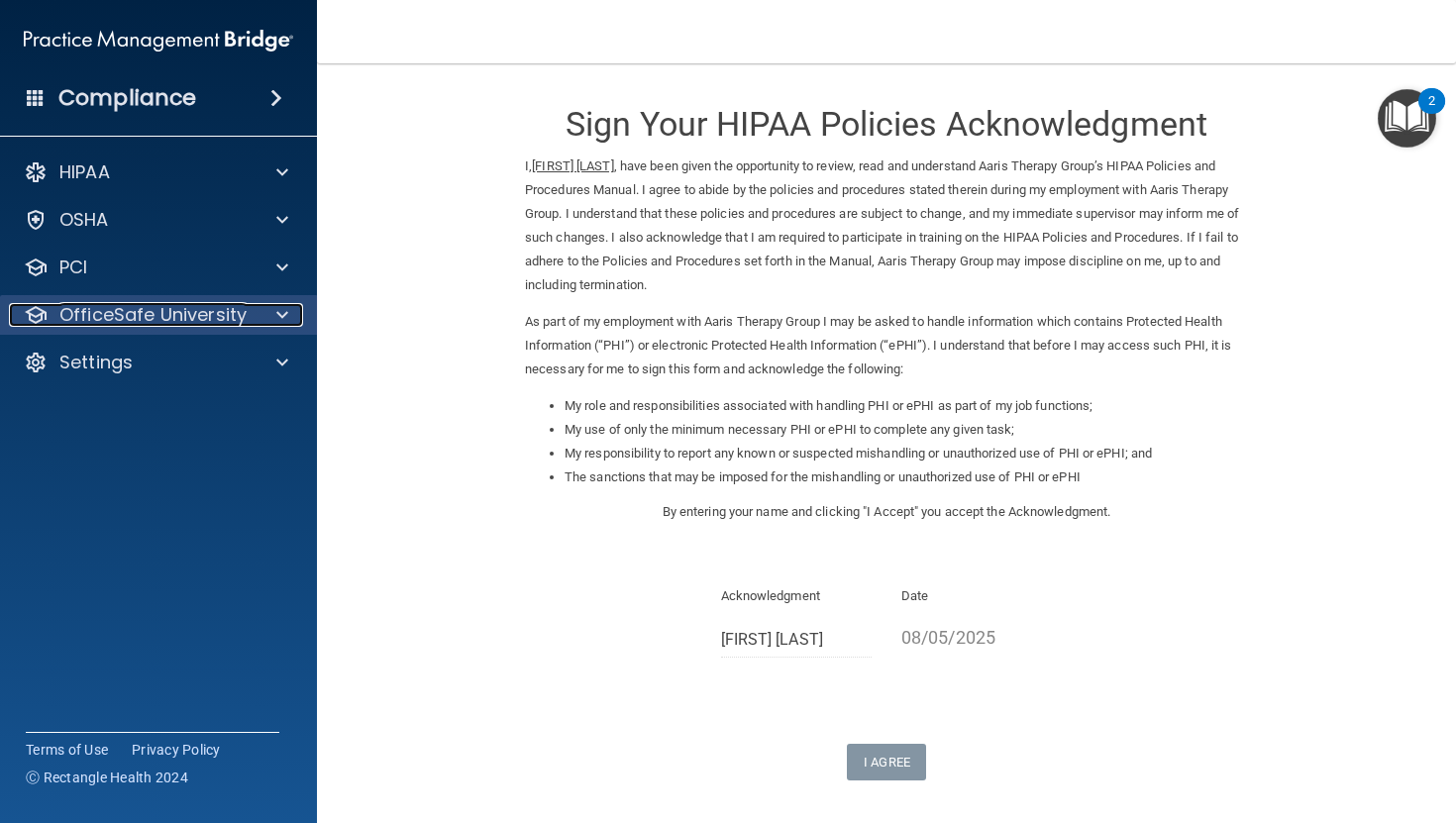 click at bounding box center [282, 315] 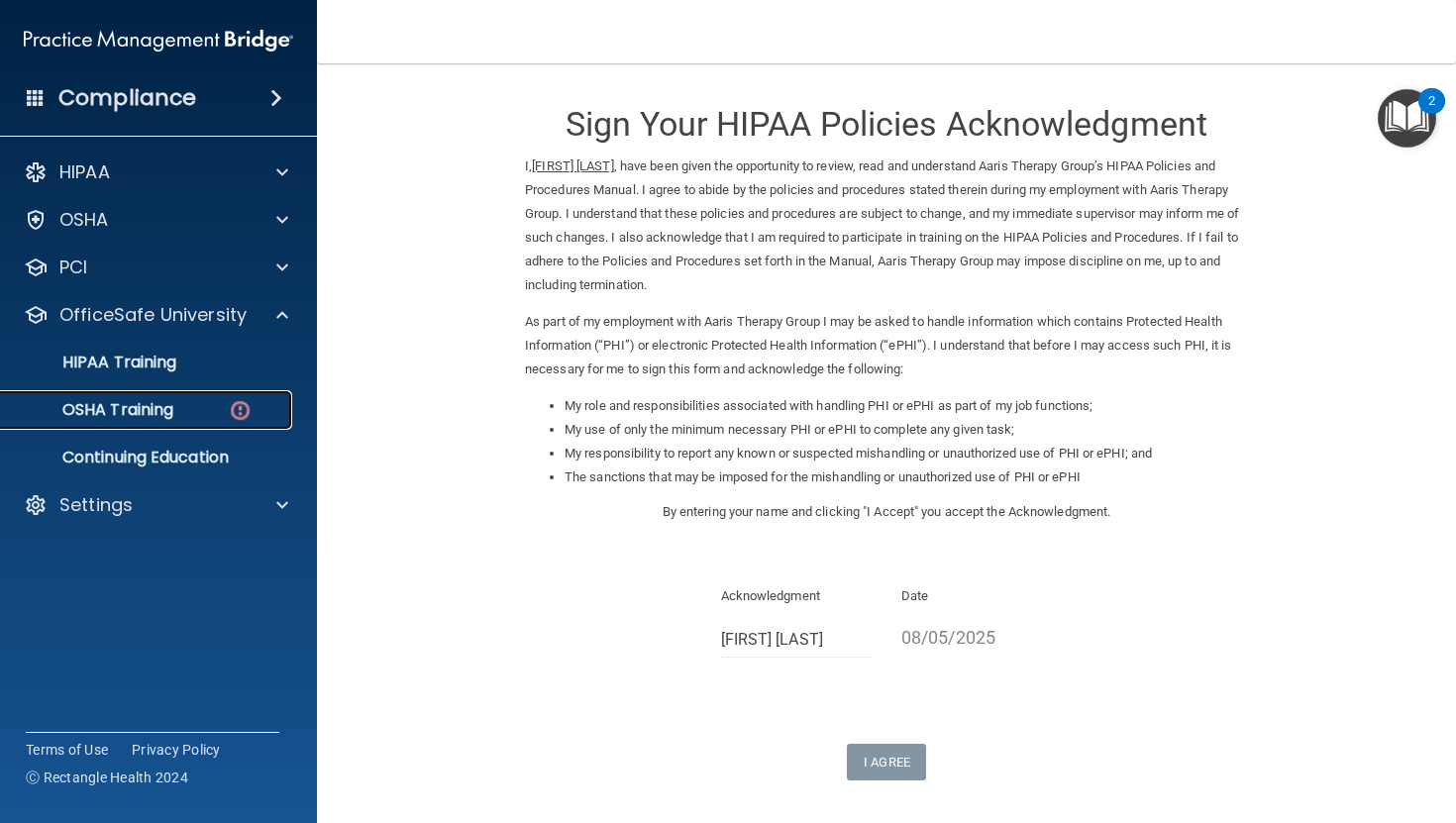 click on "OSHA Training" at bounding box center [93, 410] 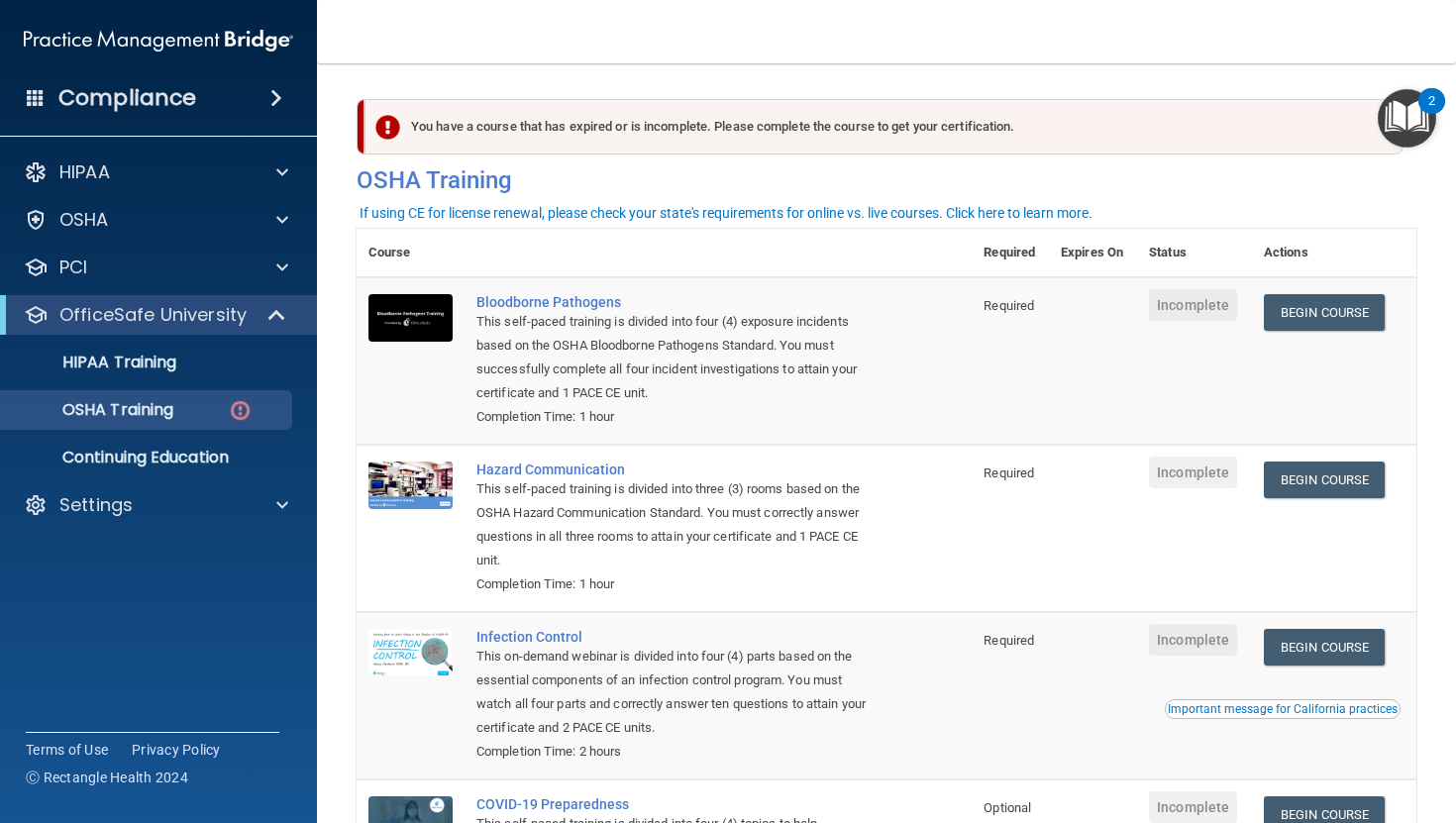 click on "Begin Course       Download Certificate" at bounding box center (1334, 360) 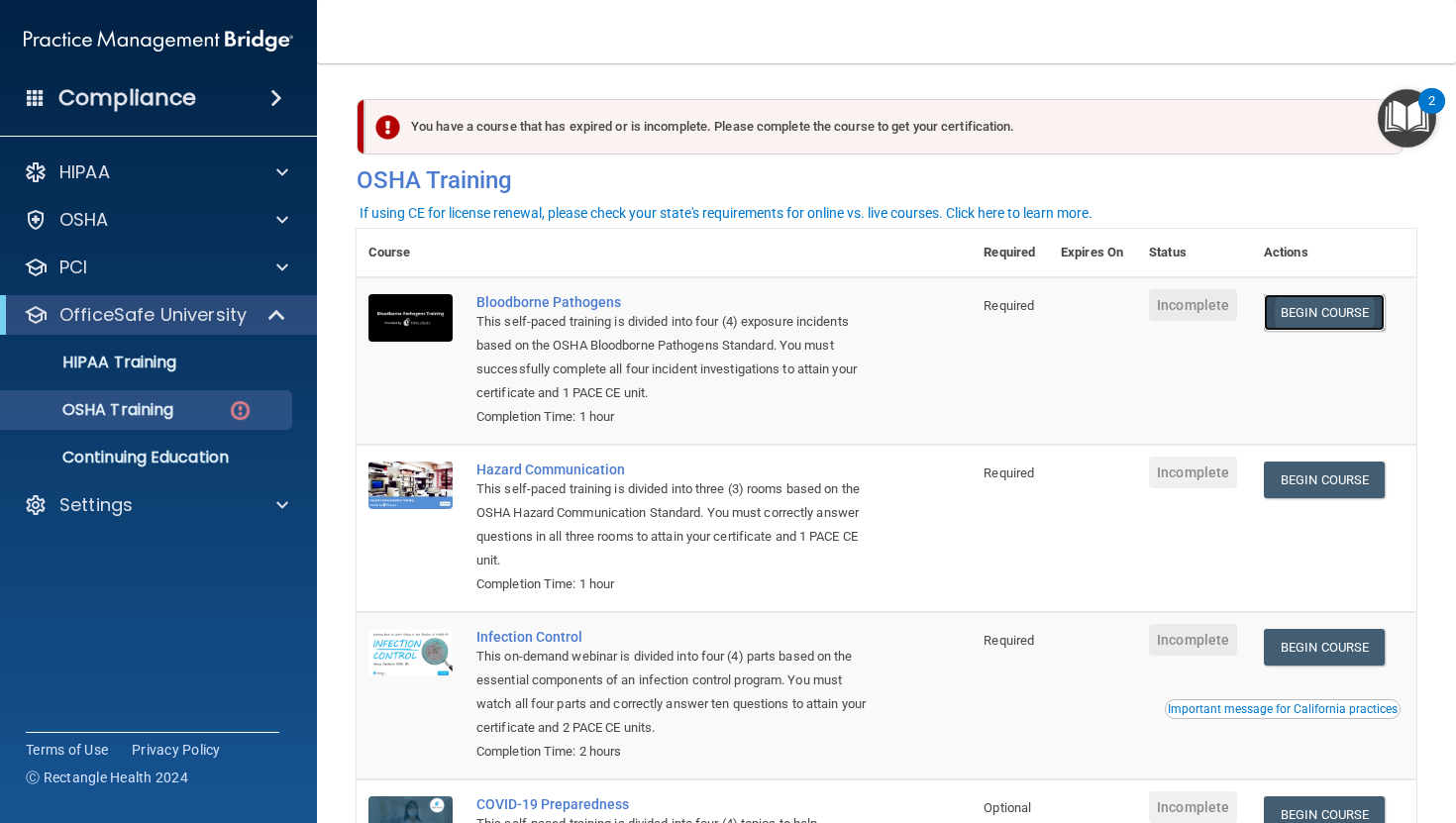 click on "Begin Course" at bounding box center (1324, 312) 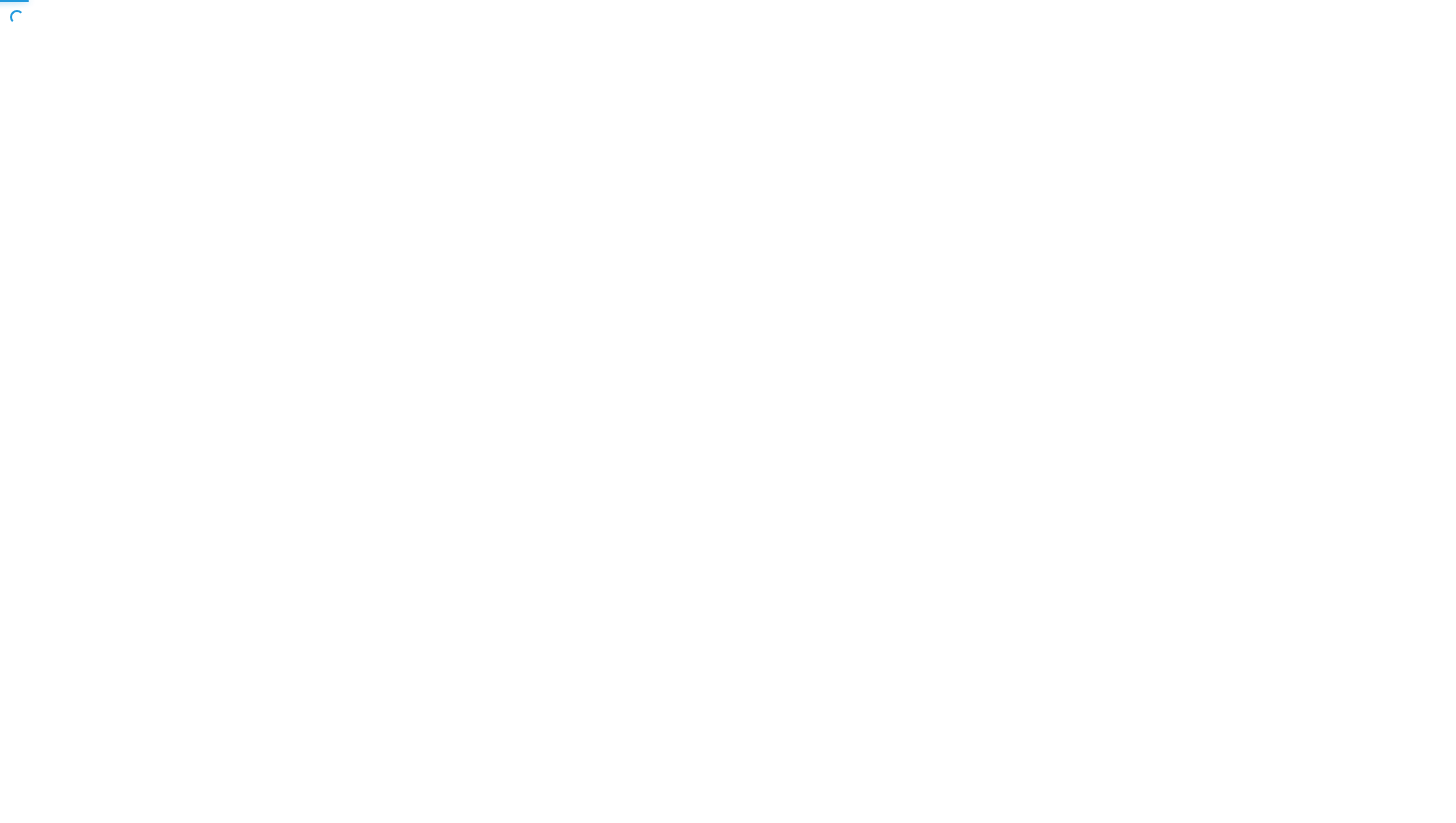 scroll, scrollTop: 0, scrollLeft: 0, axis: both 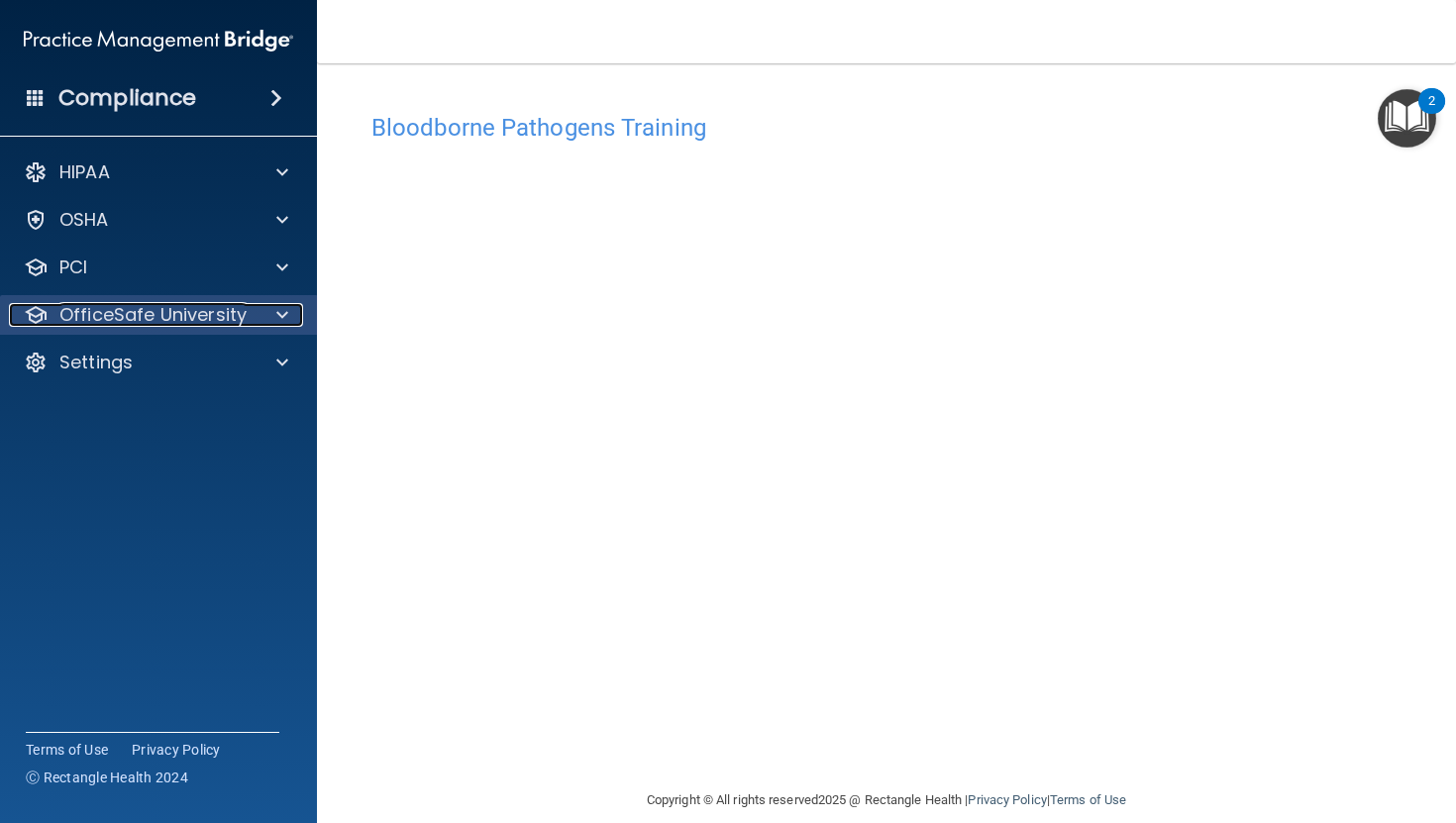 click at bounding box center [279, 315] 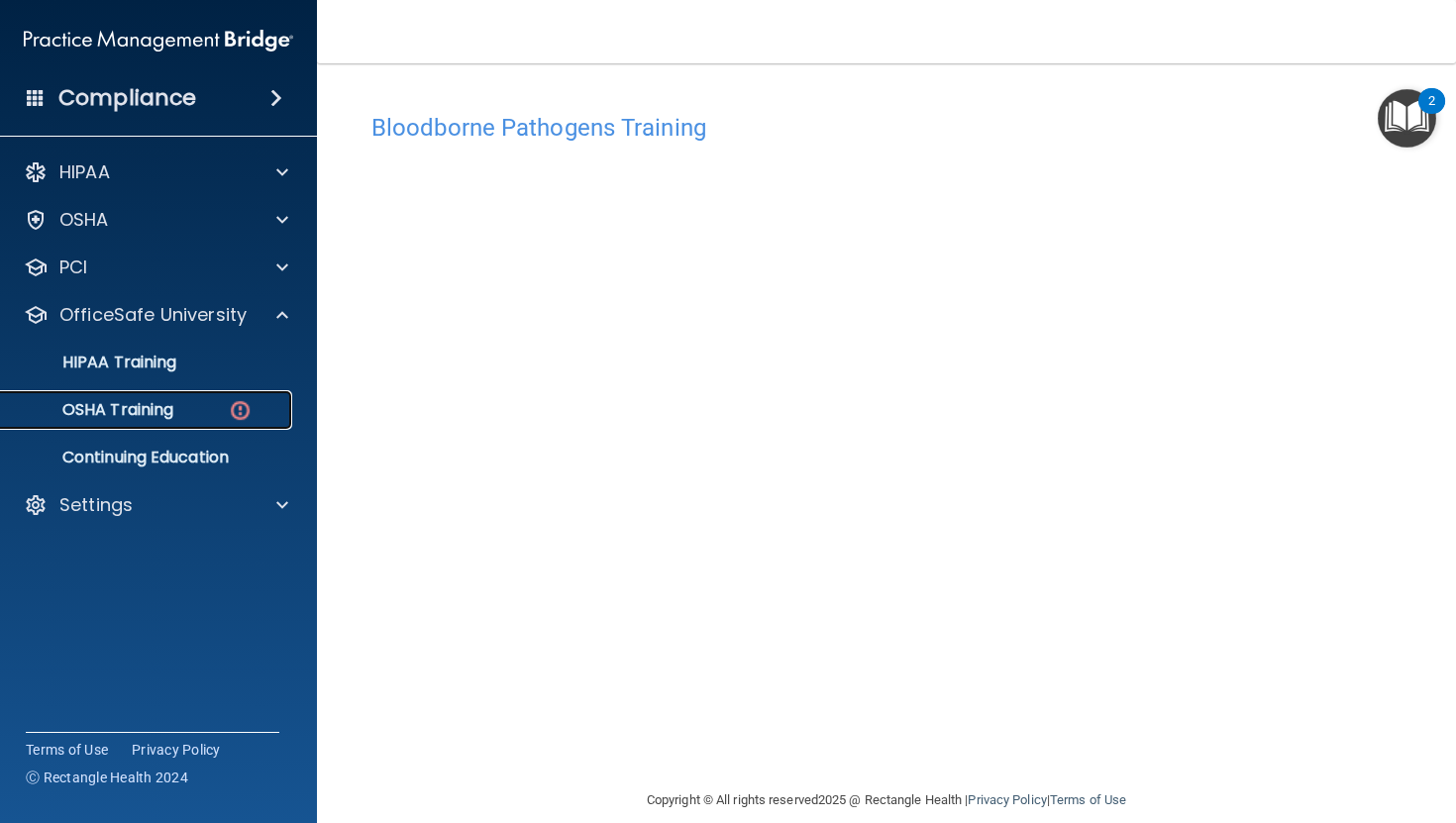 click on "OSHA Training" at bounding box center (148, 410) 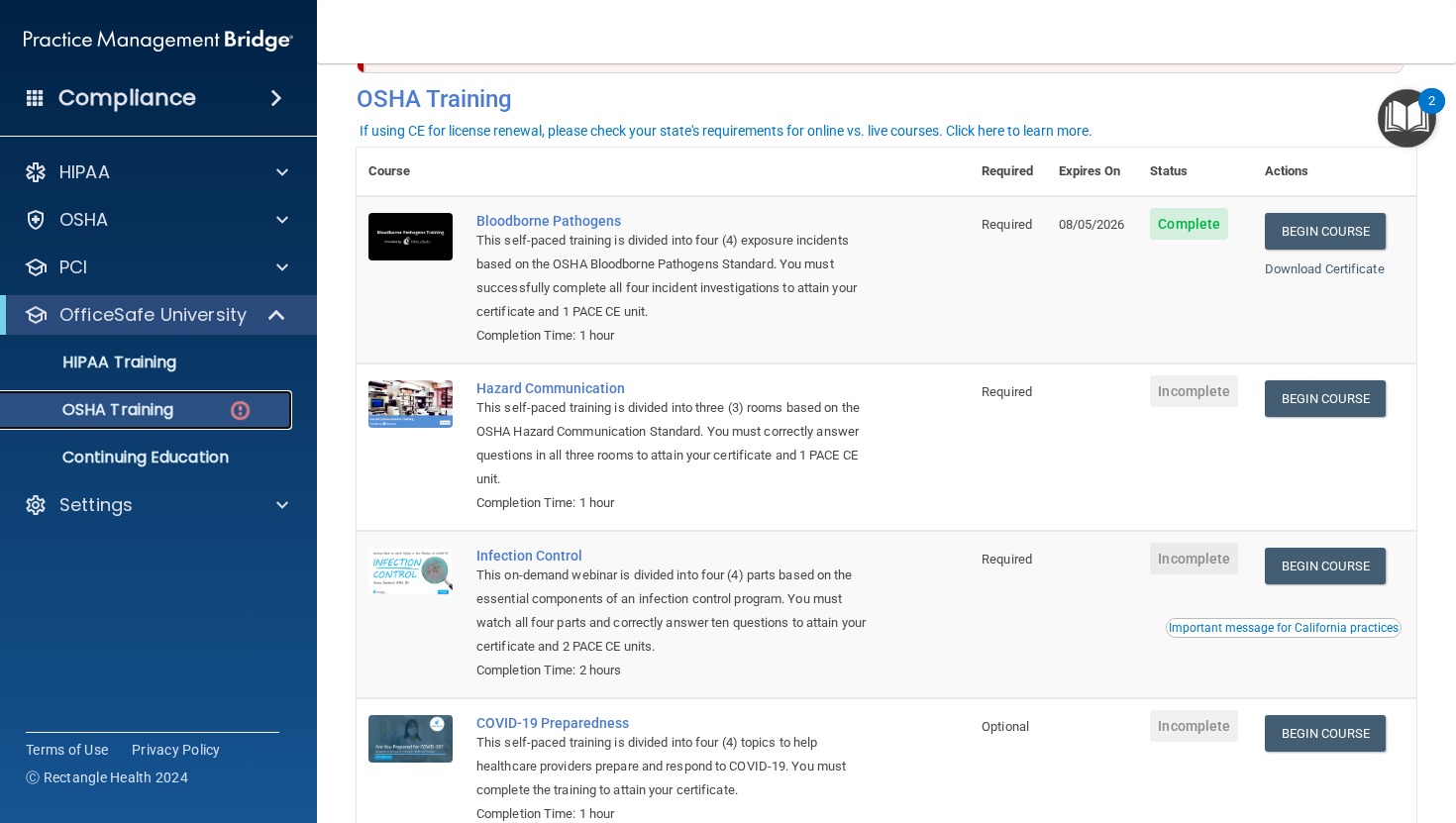scroll, scrollTop: 80, scrollLeft: 0, axis: vertical 